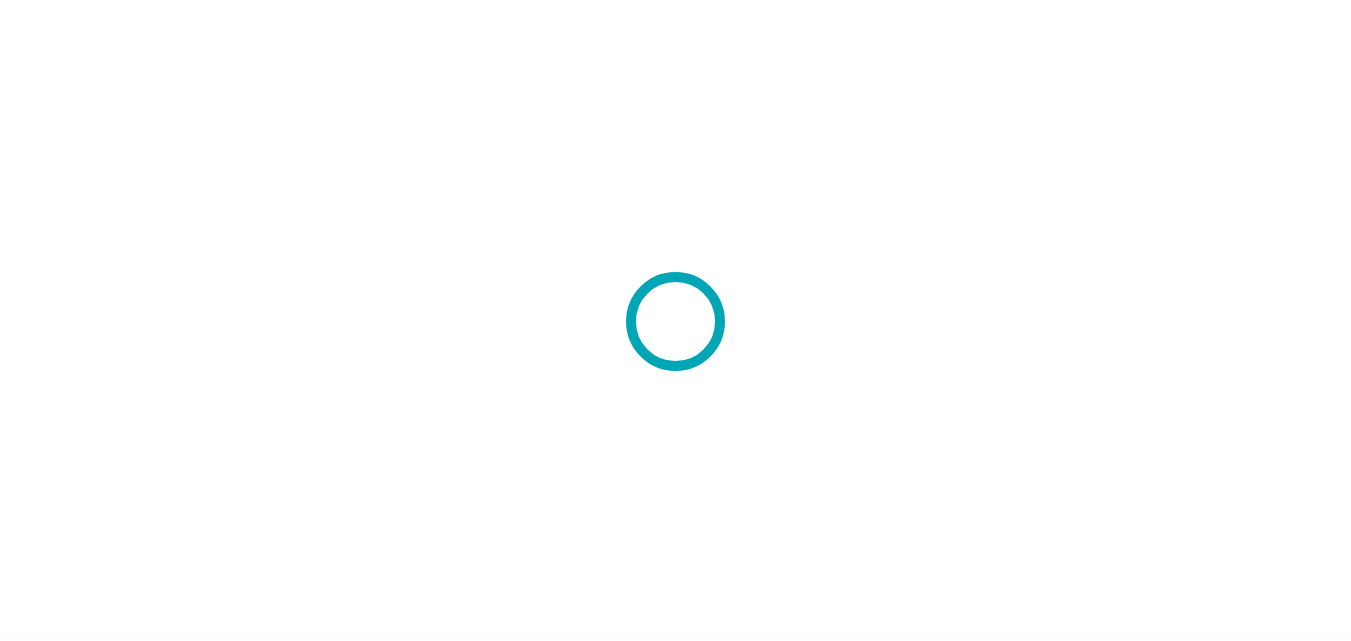 scroll, scrollTop: 0, scrollLeft: 0, axis: both 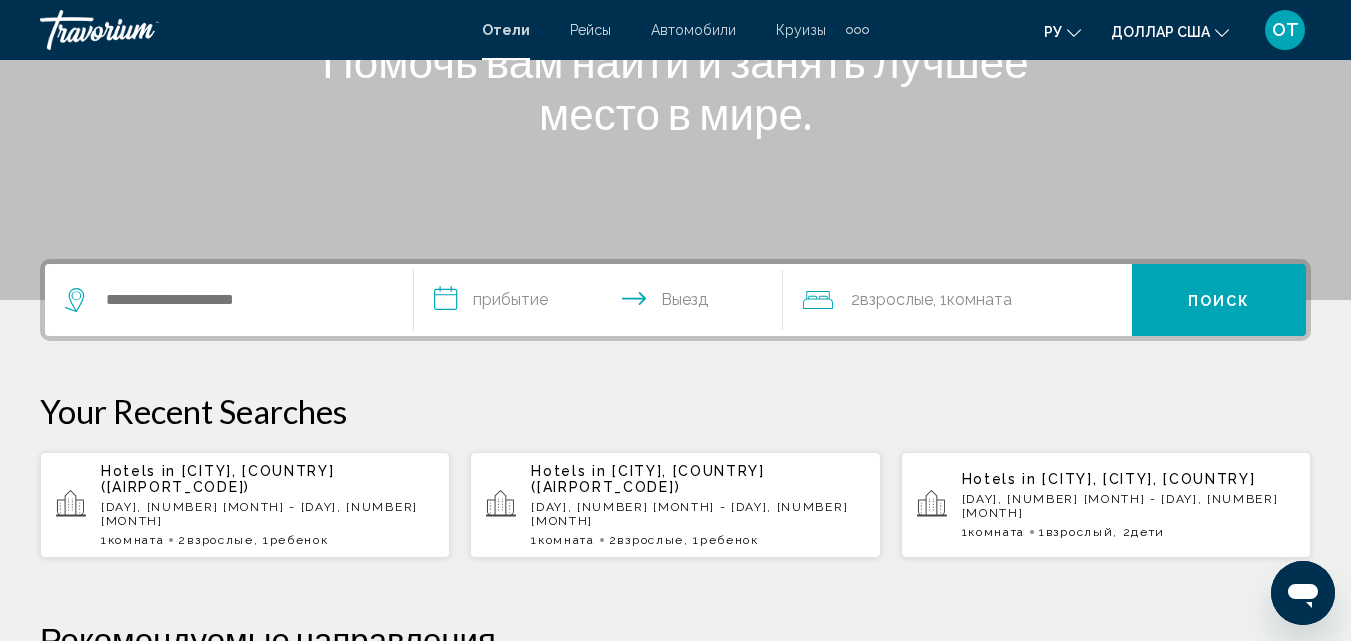 click on "**********" at bounding box center (602, 303) 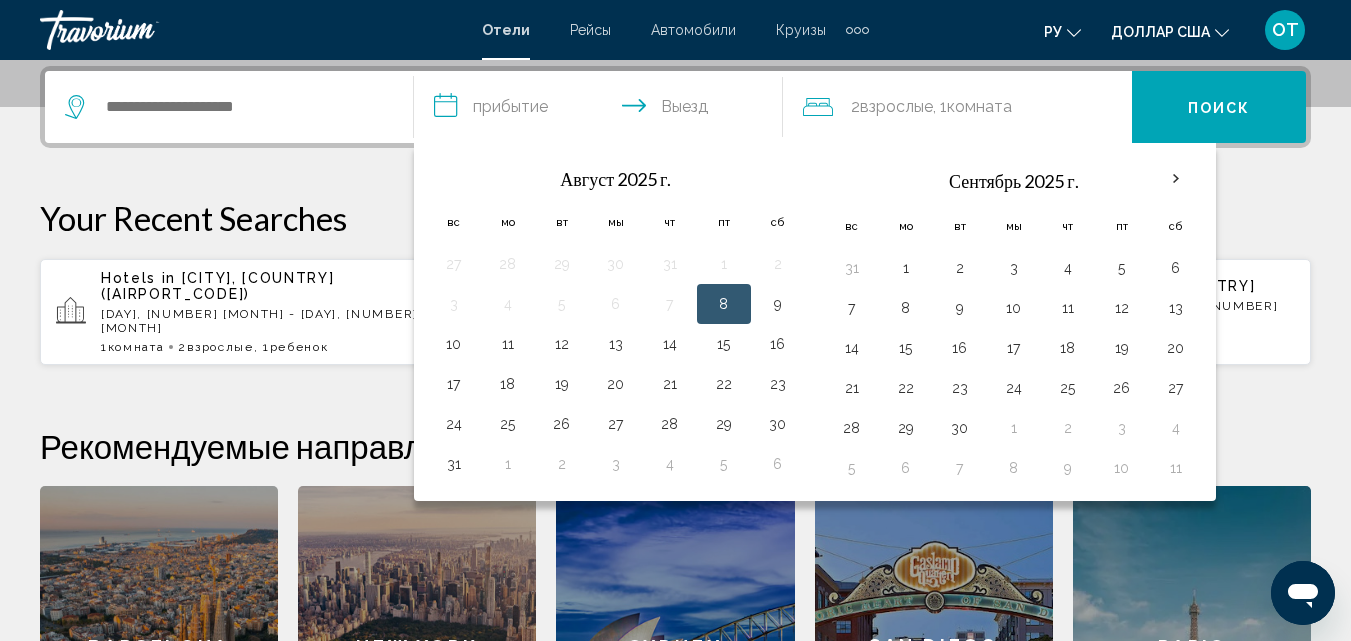 scroll, scrollTop: 494, scrollLeft: 0, axis: vertical 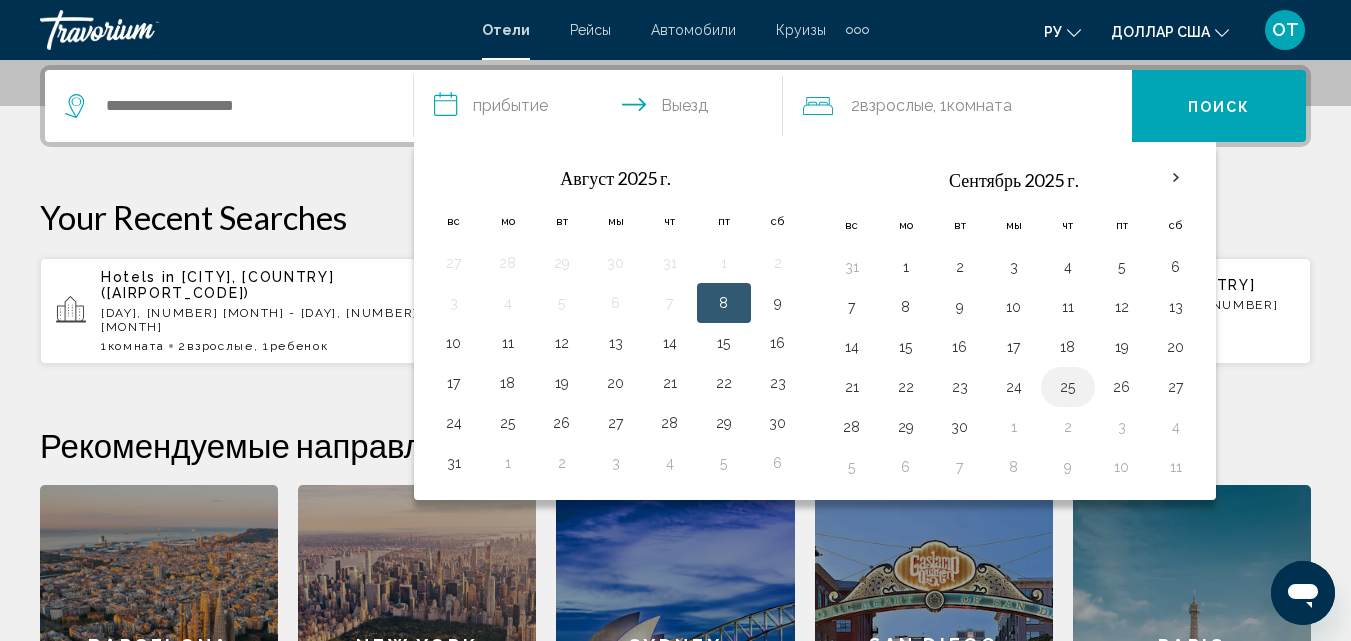 click on "25" at bounding box center (1068, 387) 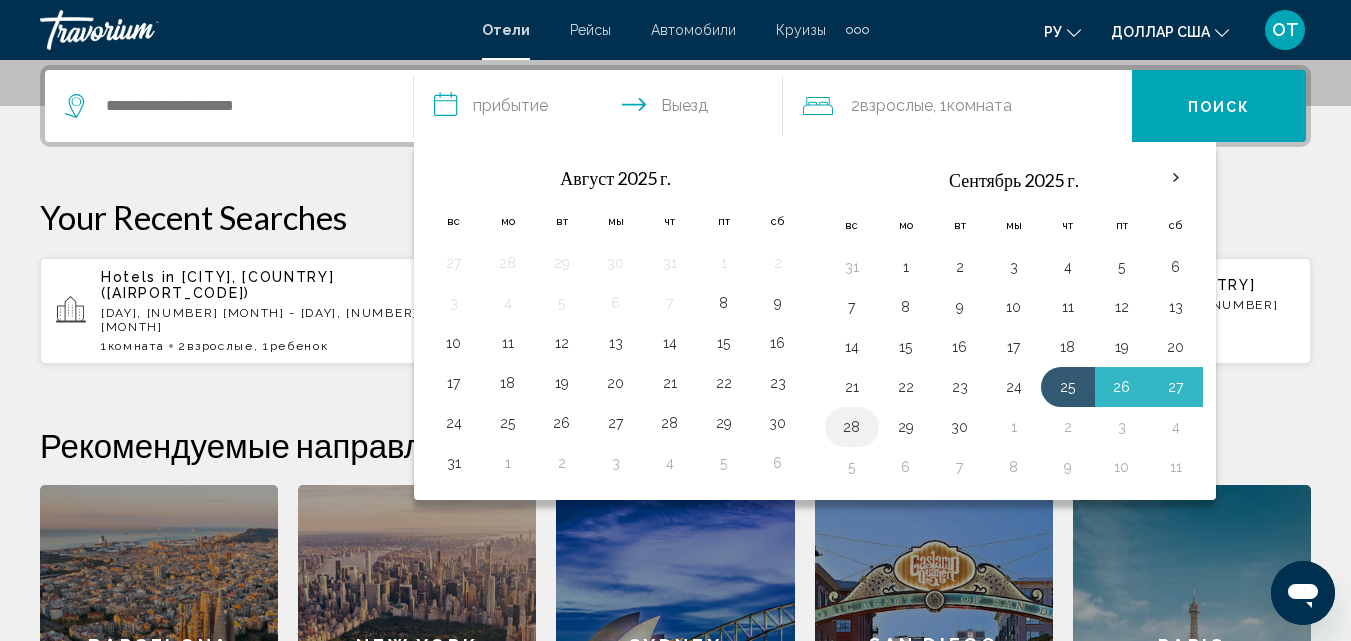 click on "28" at bounding box center (852, 427) 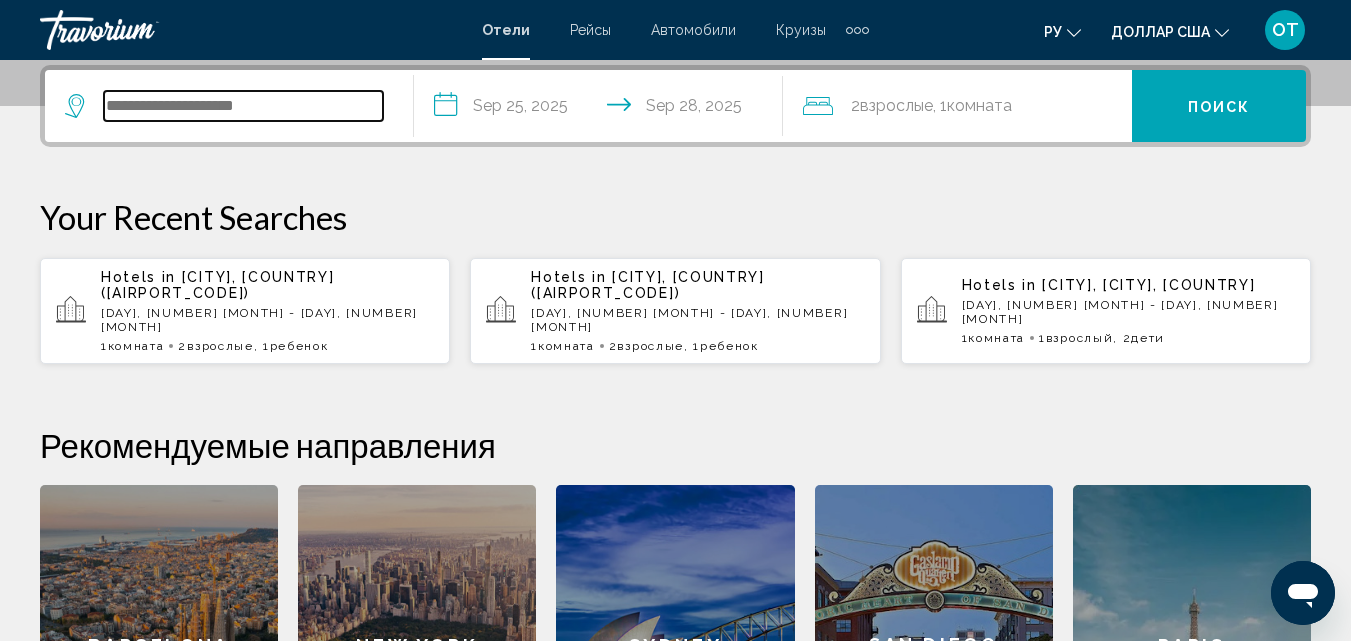 click at bounding box center (243, 106) 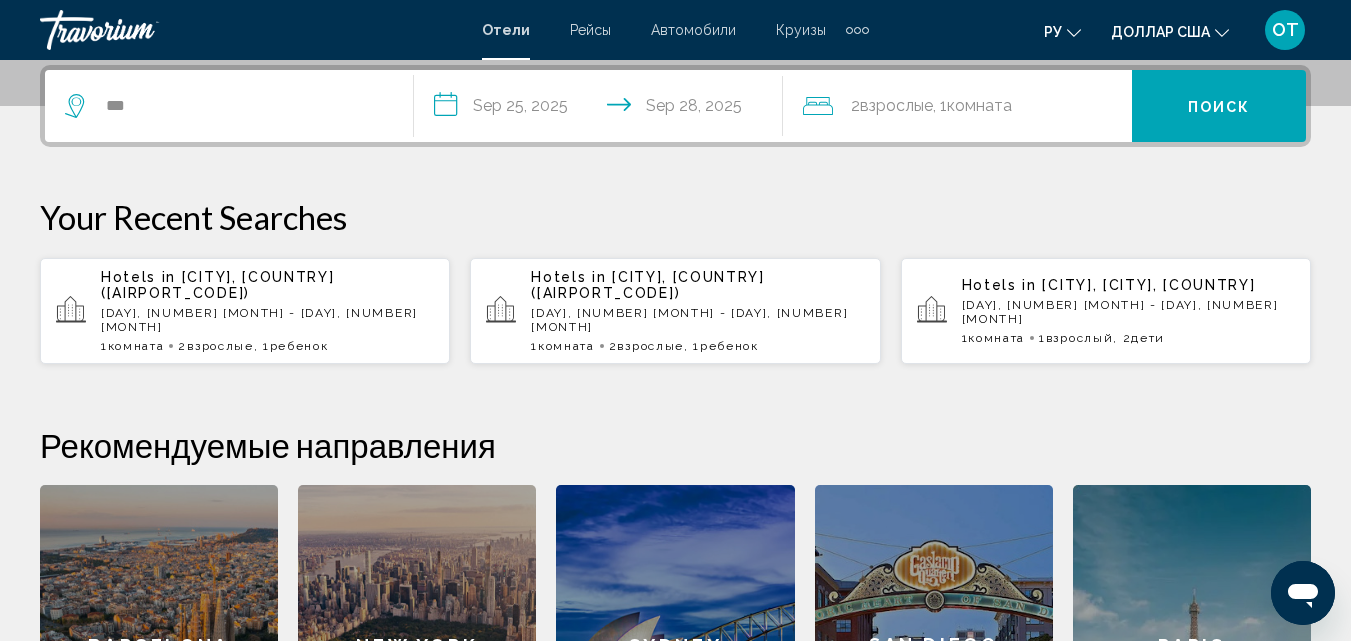 click on "2  Взрослые Взрослый , 1  Комната номера" 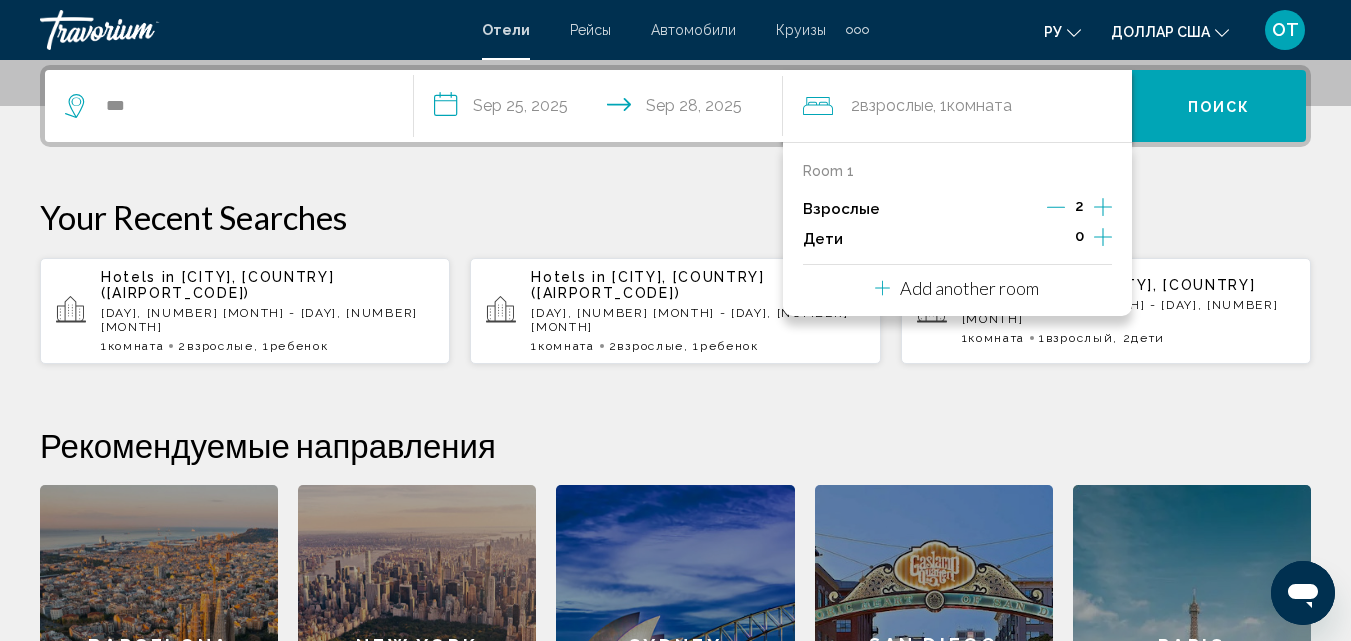 click 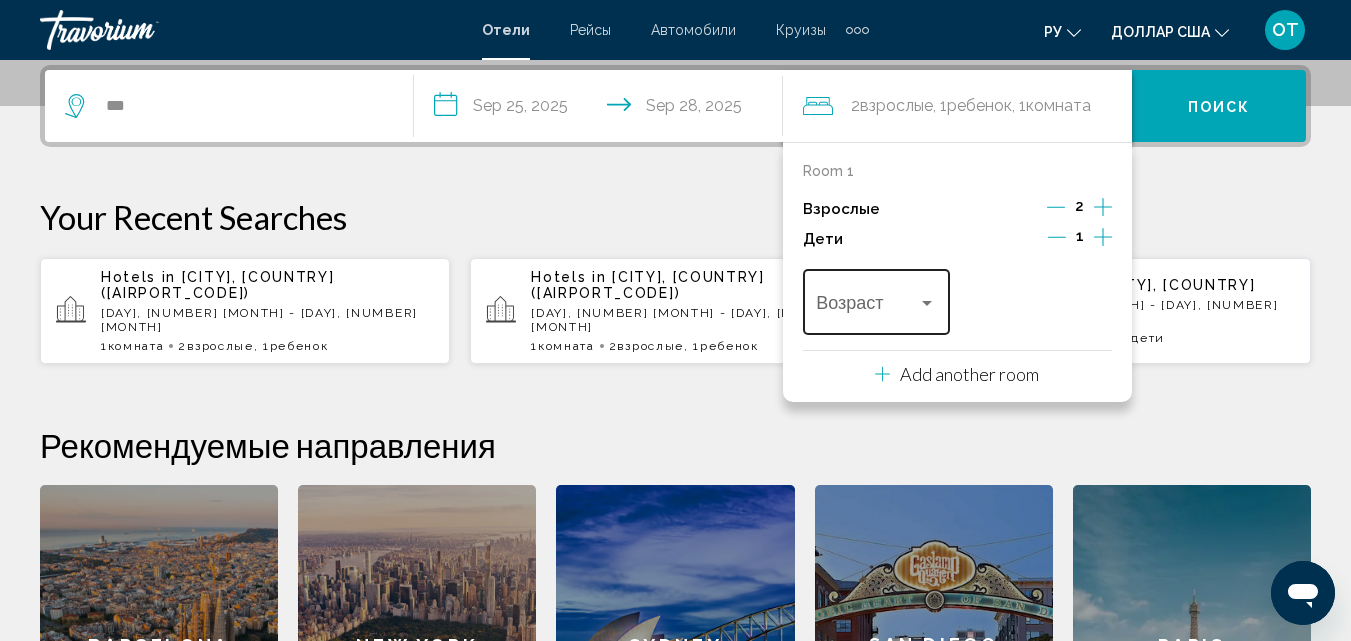 click at bounding box center (927, 303) 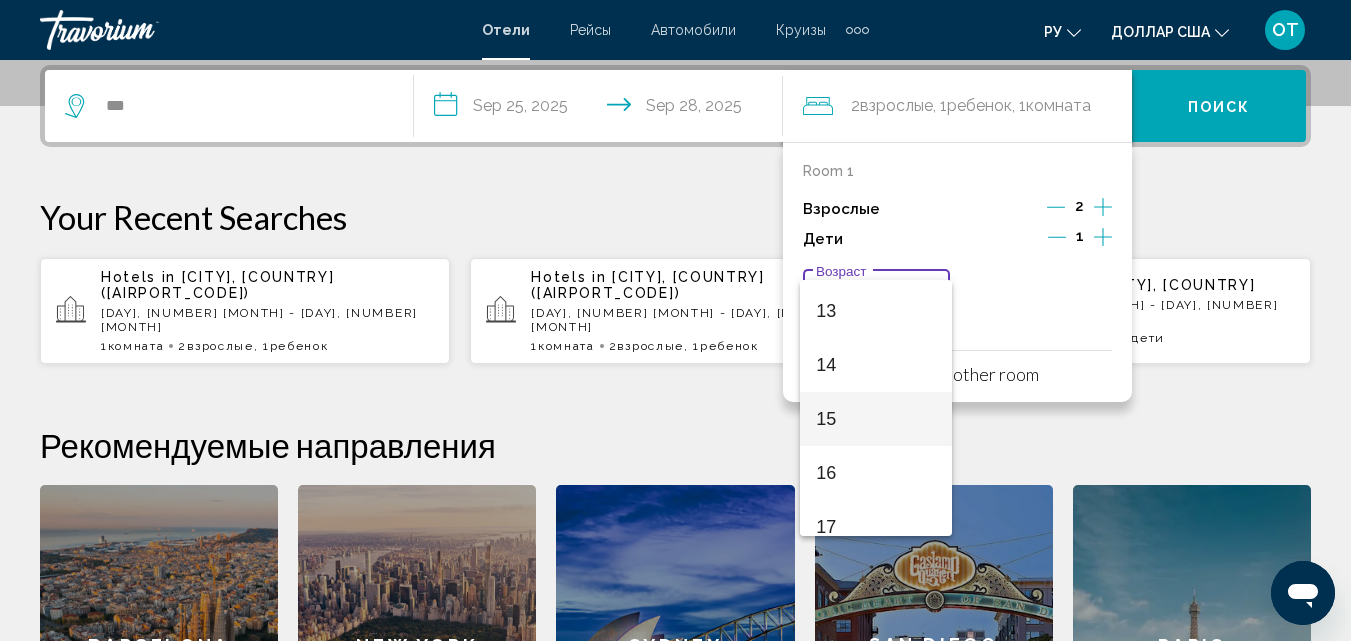 scroll, scrollTop: 700, scrollLeft: 0, axis: vertical 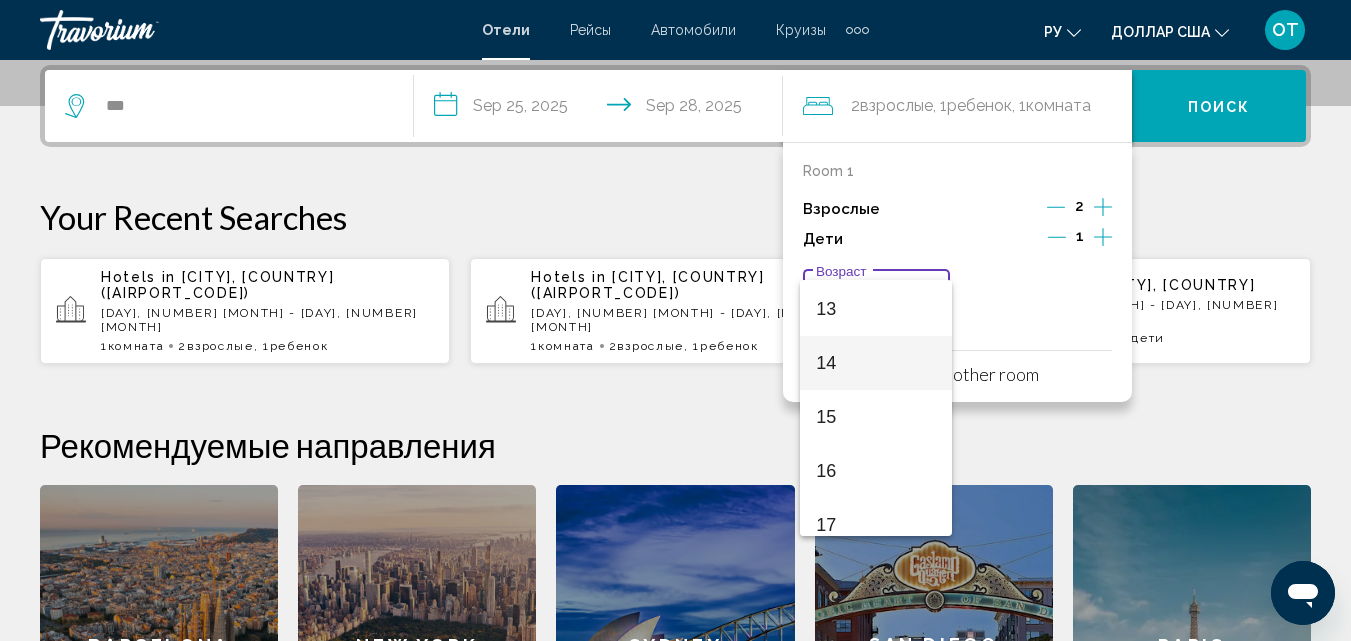 click on "14" at bounding box center [876, 363] 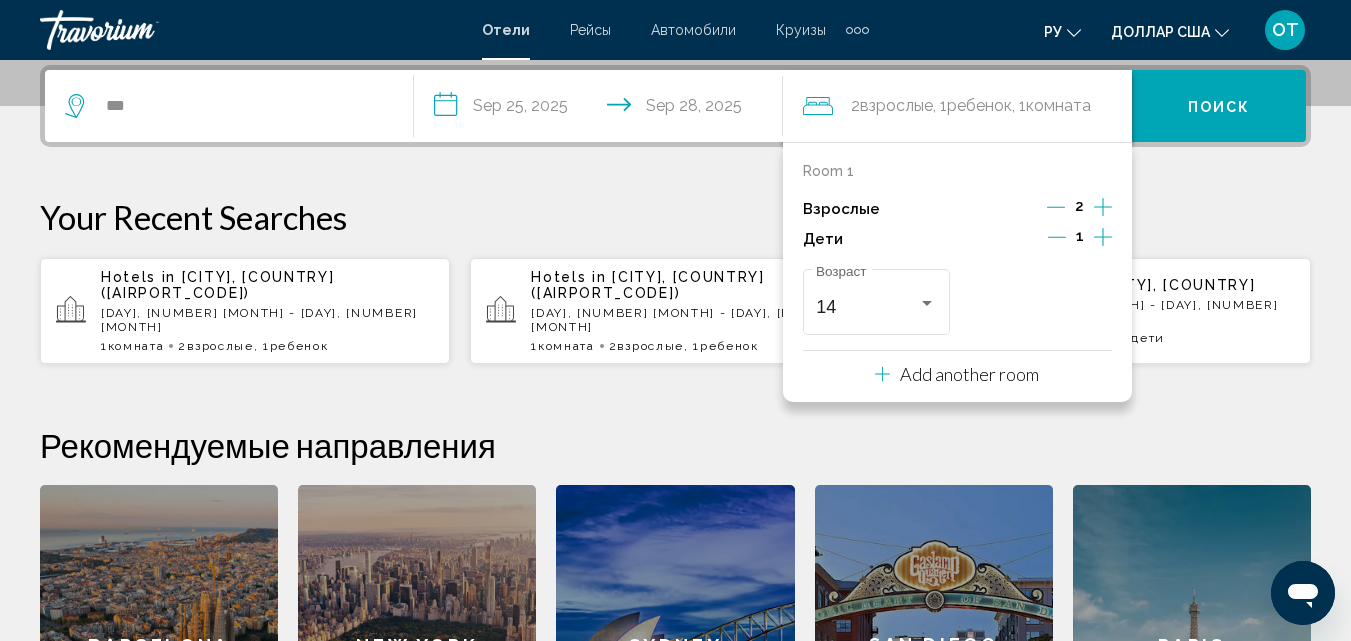 click on "Поиск" at bounding box center (1219, 107) 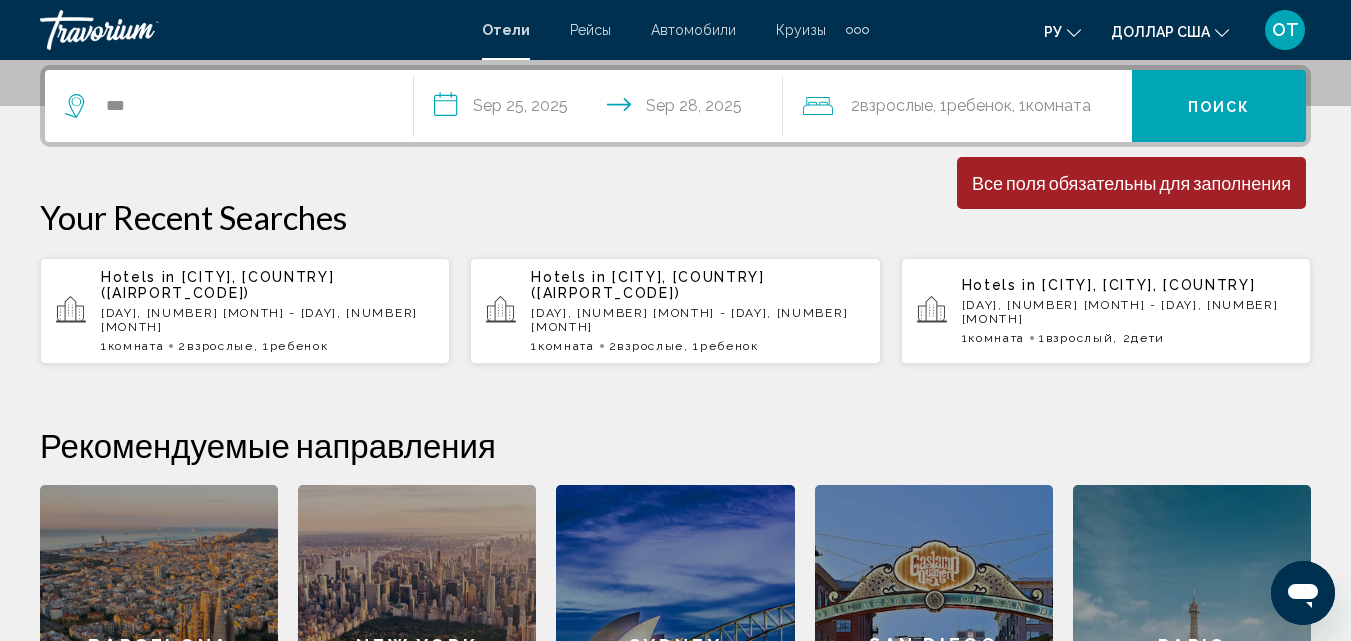 click on "Поиск" at bounding box center [1219, 107] 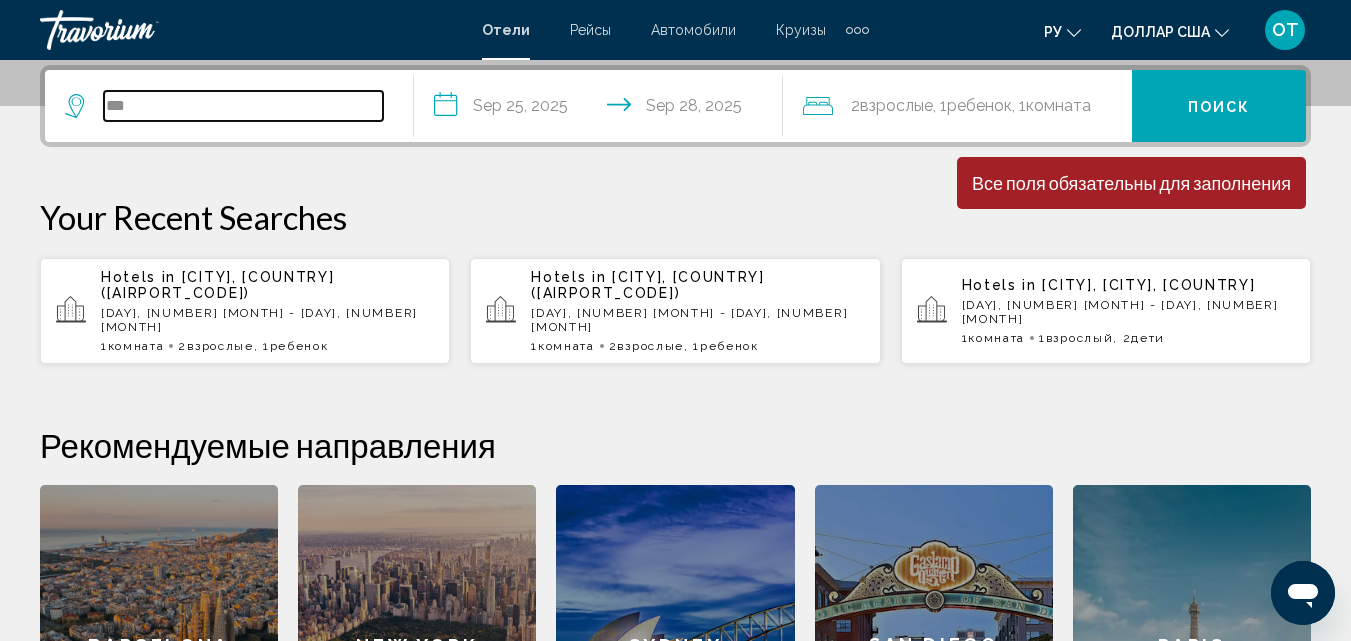 click on "***" at bounding box center (243, 106) 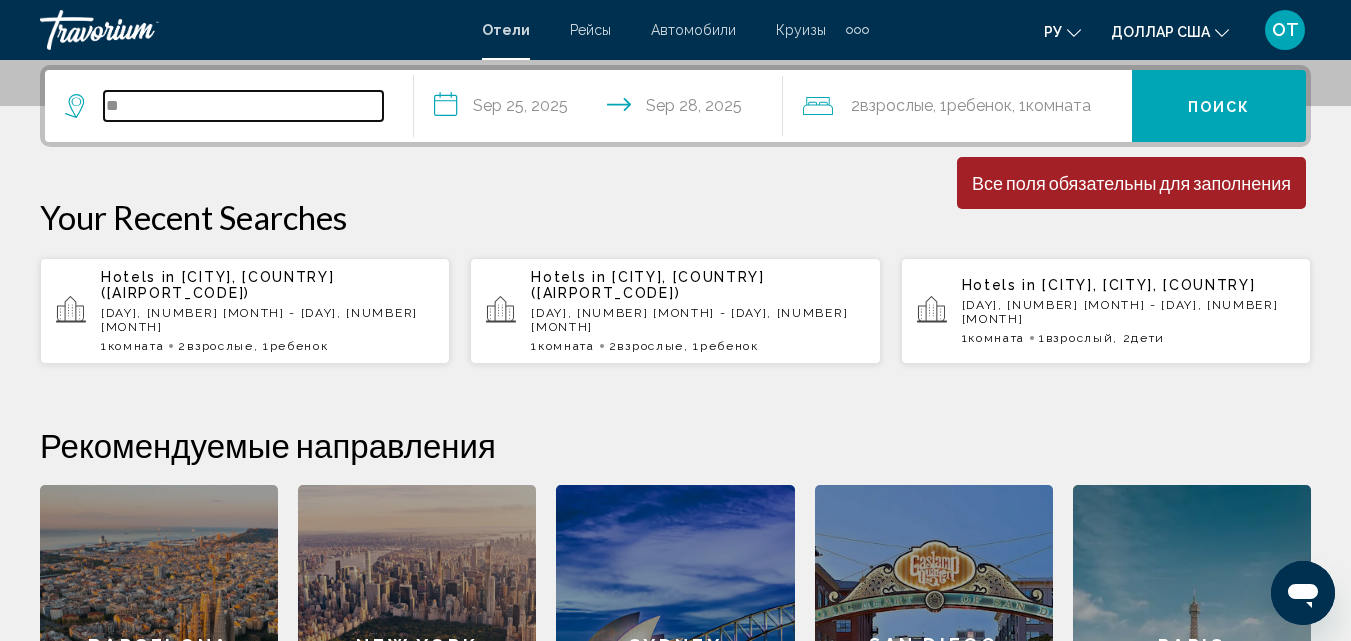 type on "*" 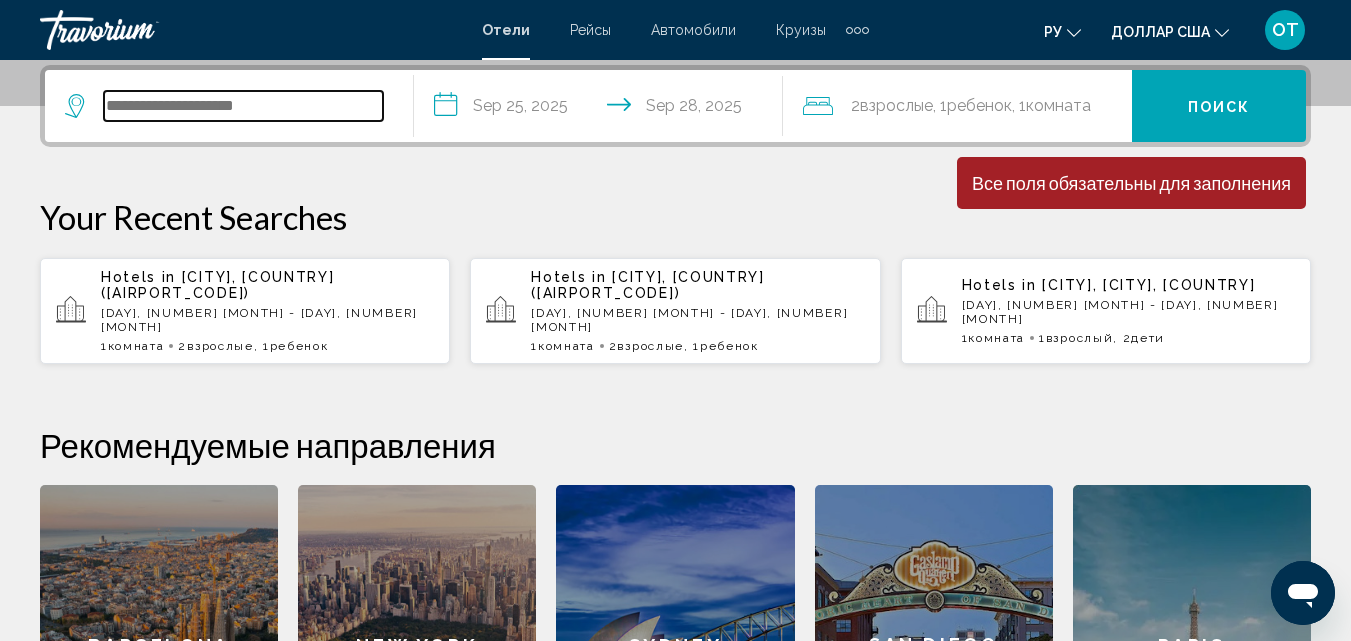 click at bounding box center (243, 106) 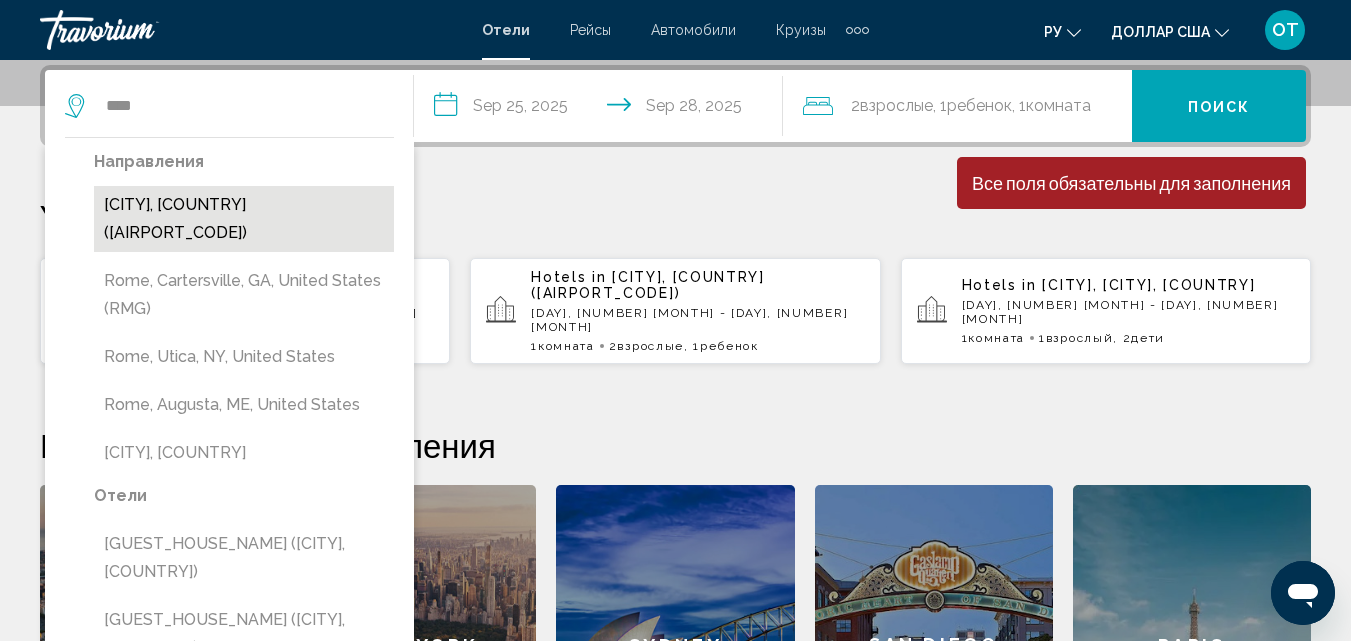 click on "[CITY], [COUNTRY] ([COUNTRY_CODE])" at bounding box center [244, 219] 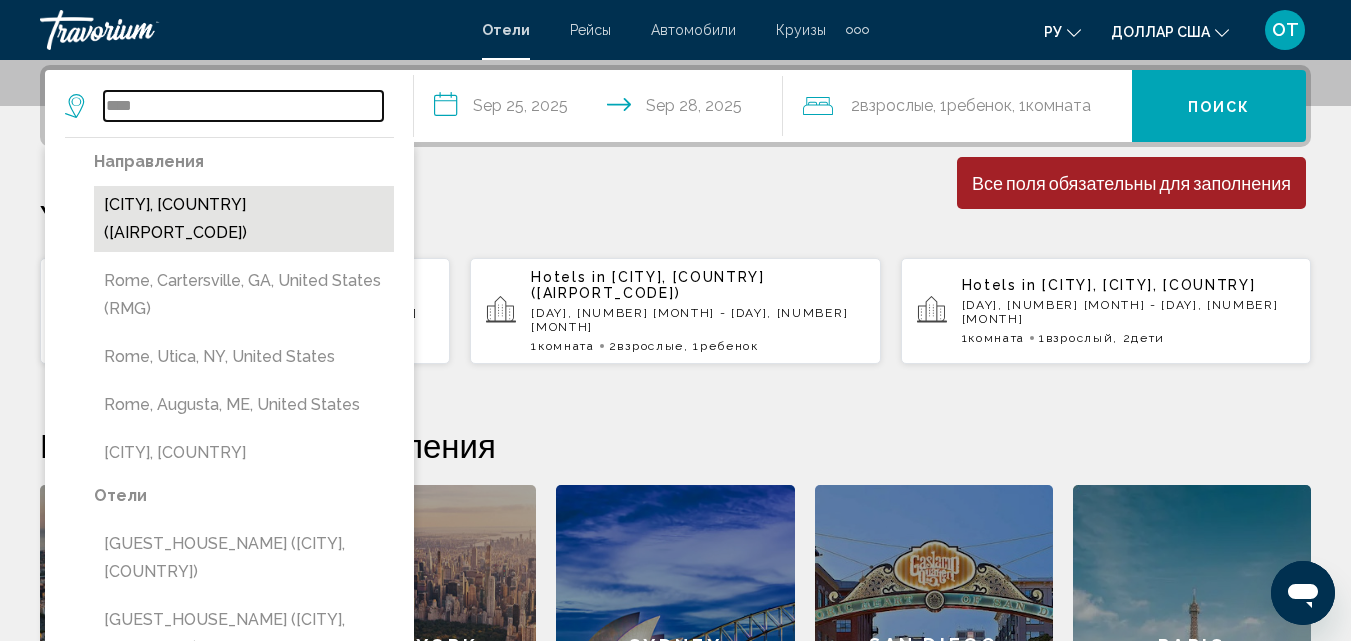 type on "**********" 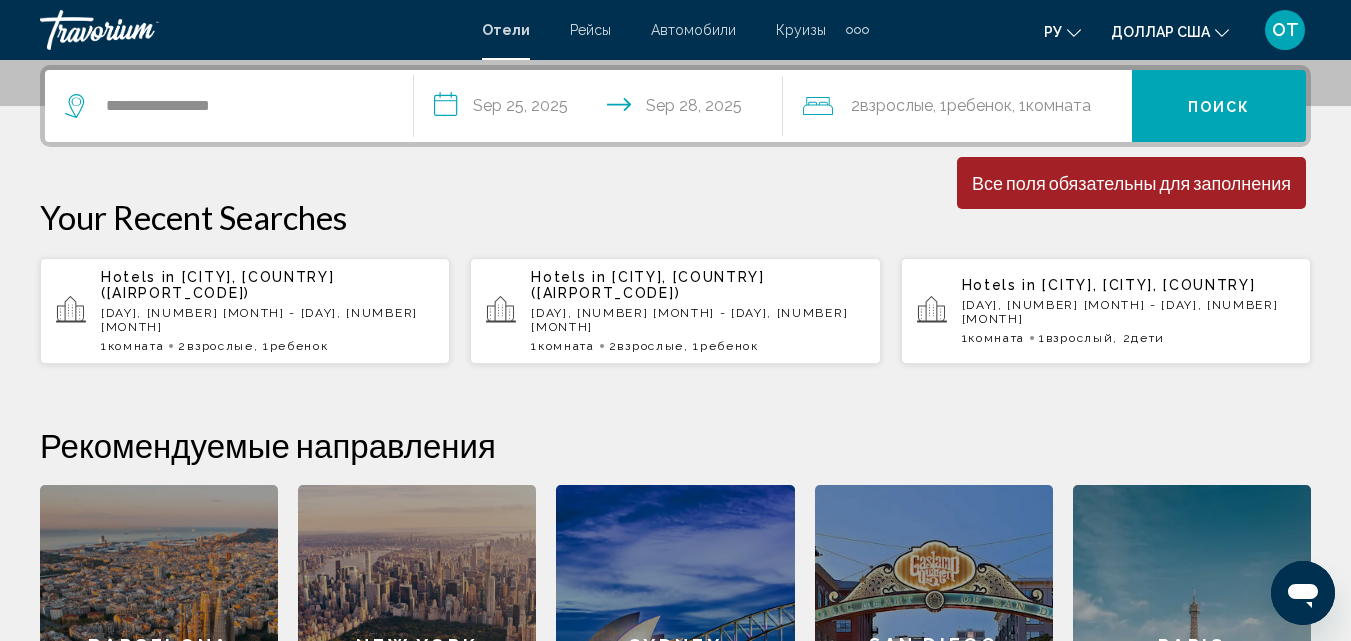 click on "Поиск" at bounding box center (1219, 106) 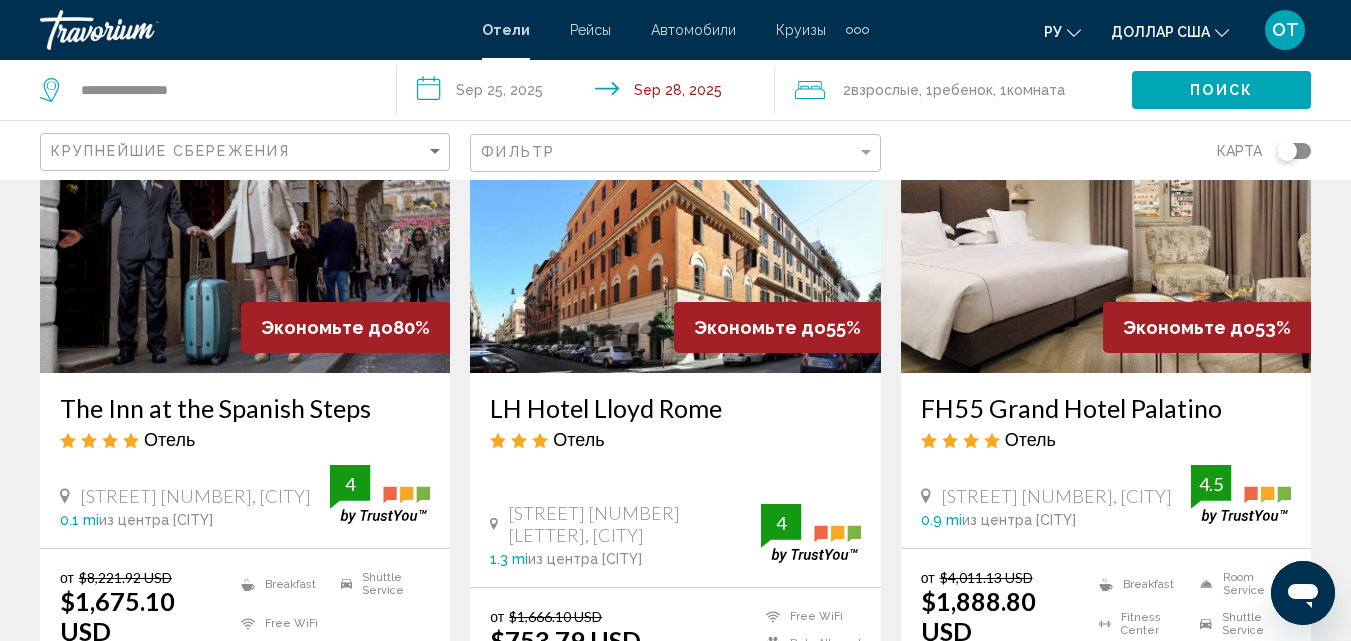 scroll, scrollTop: 200, scrollLeft: 0, axis: vertical 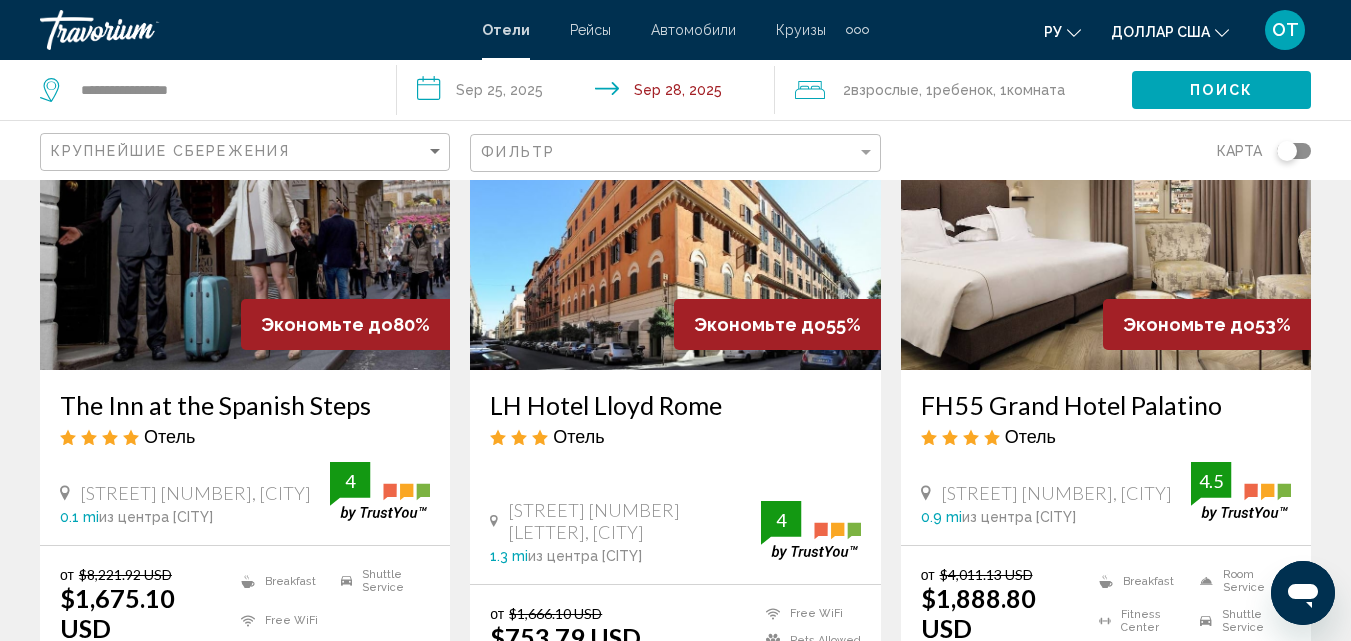 click at bounding box center (245, 210) 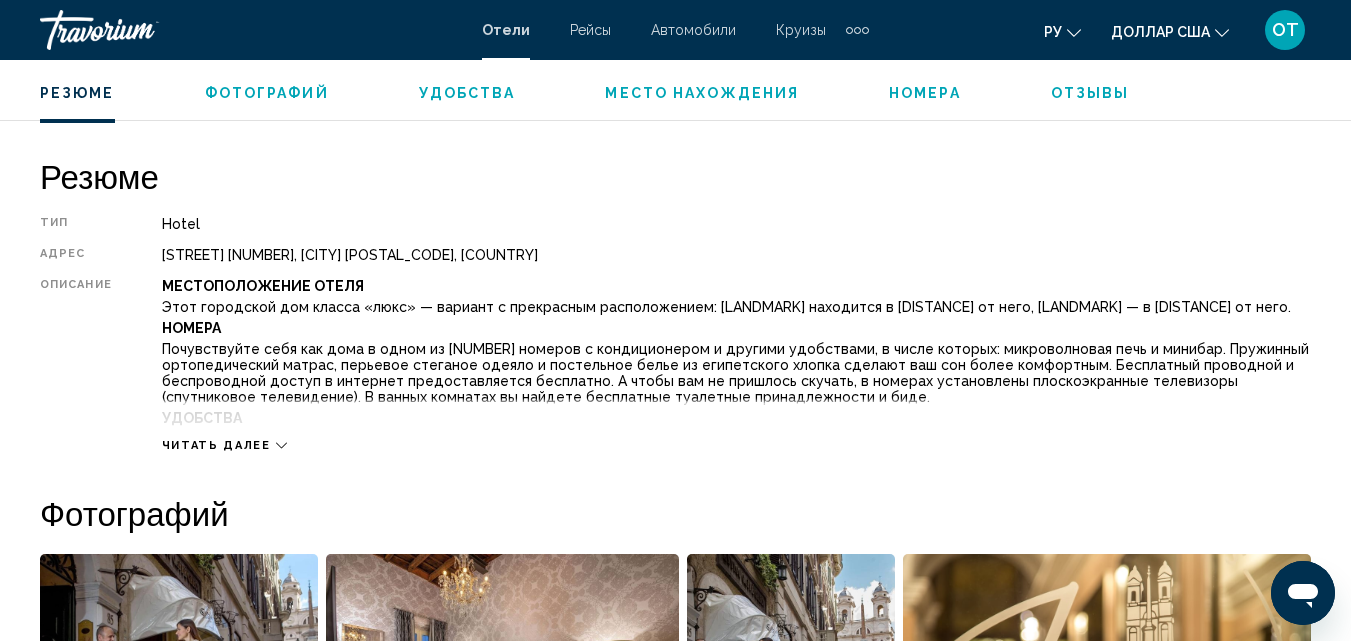 scroll, scrollTop: 1114, scrollLeft: 0, axis: vertical 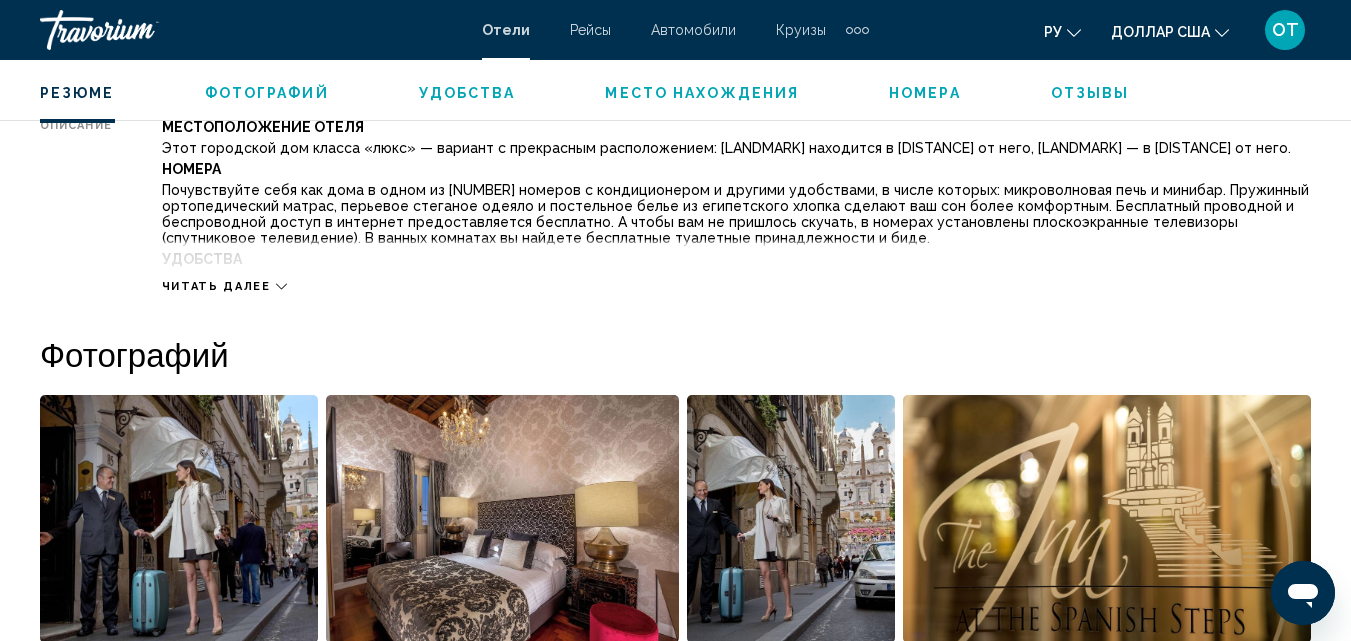 click on "Читать далее" at bounding box center (216, 286) 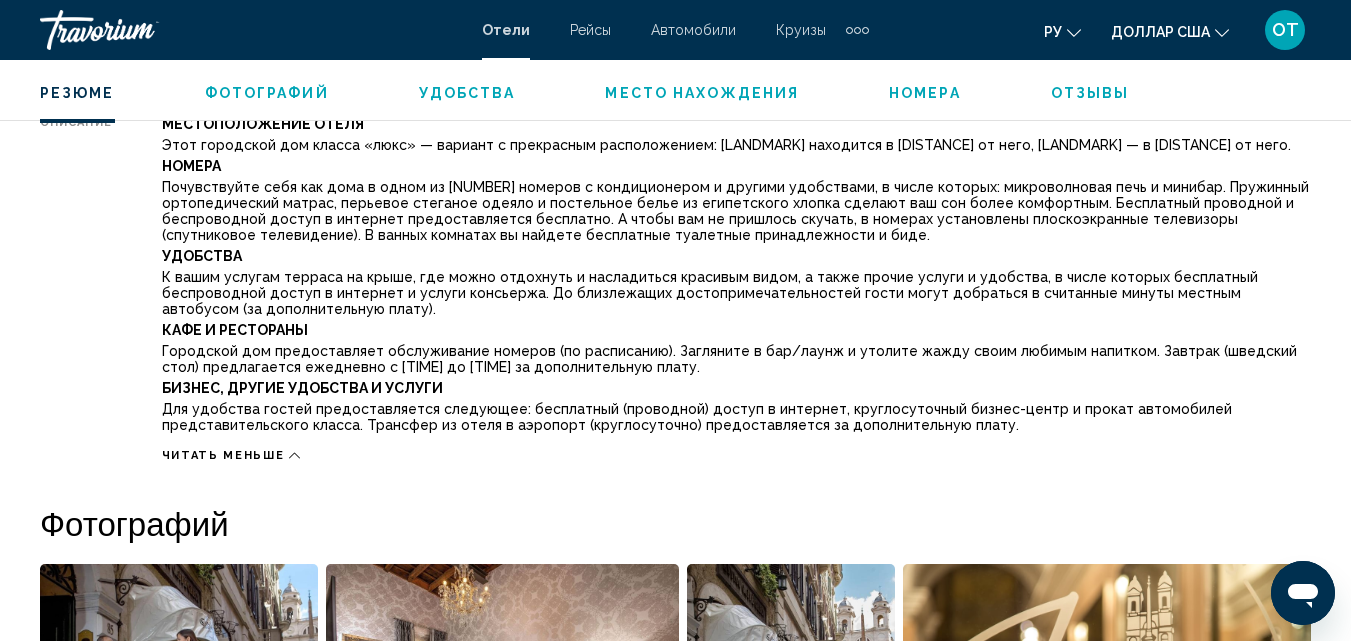scroll, scrollTop: 1017, scrollLeft: 0, axis: vertical 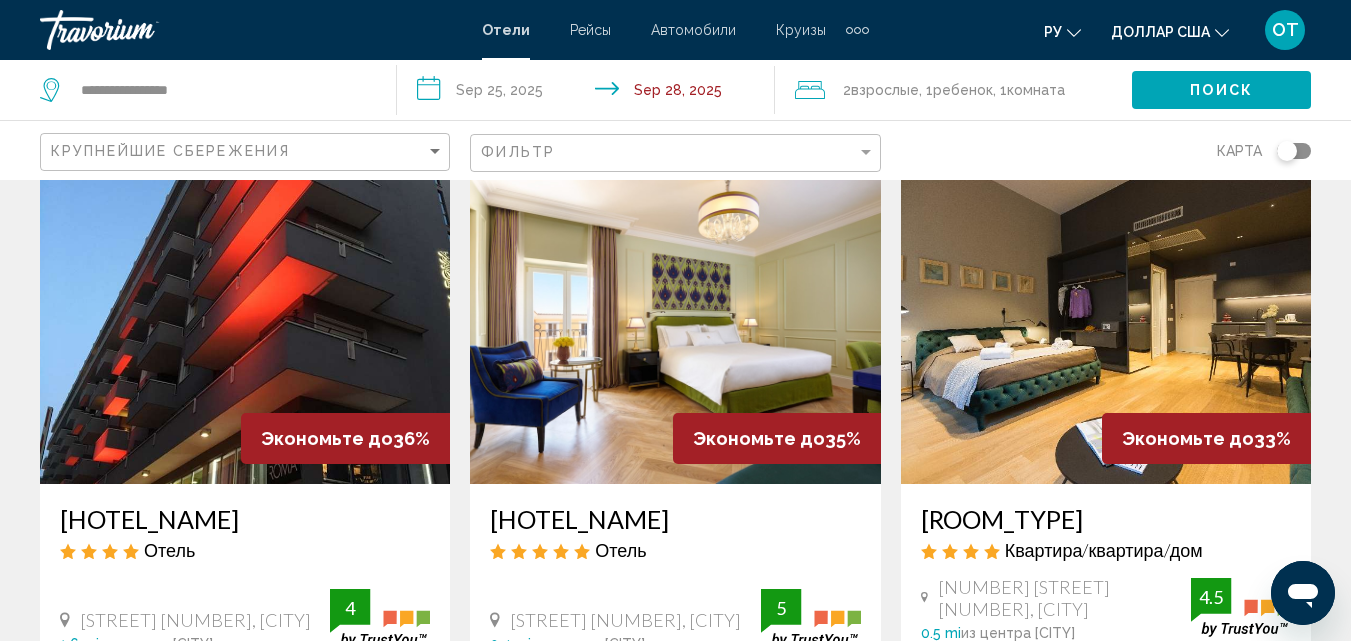 click at bounding box center [245, 324] 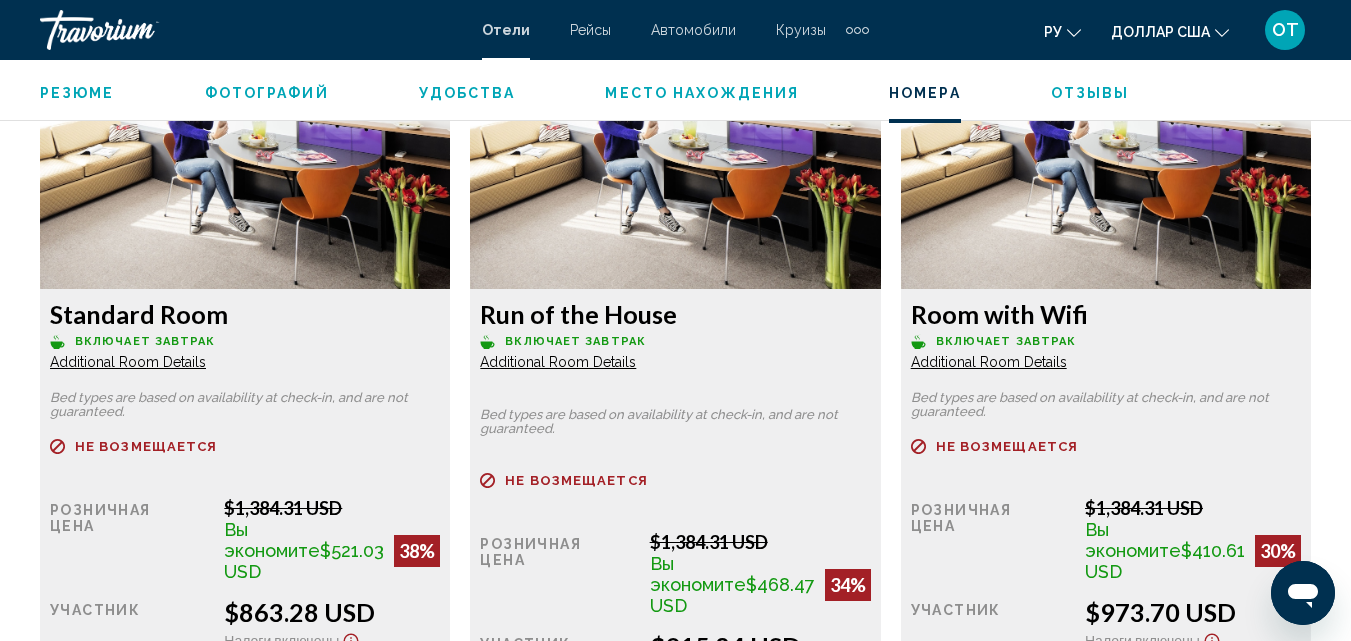 scroll, scrollTop: 3114, scrollLeft: 0, axis: vertical 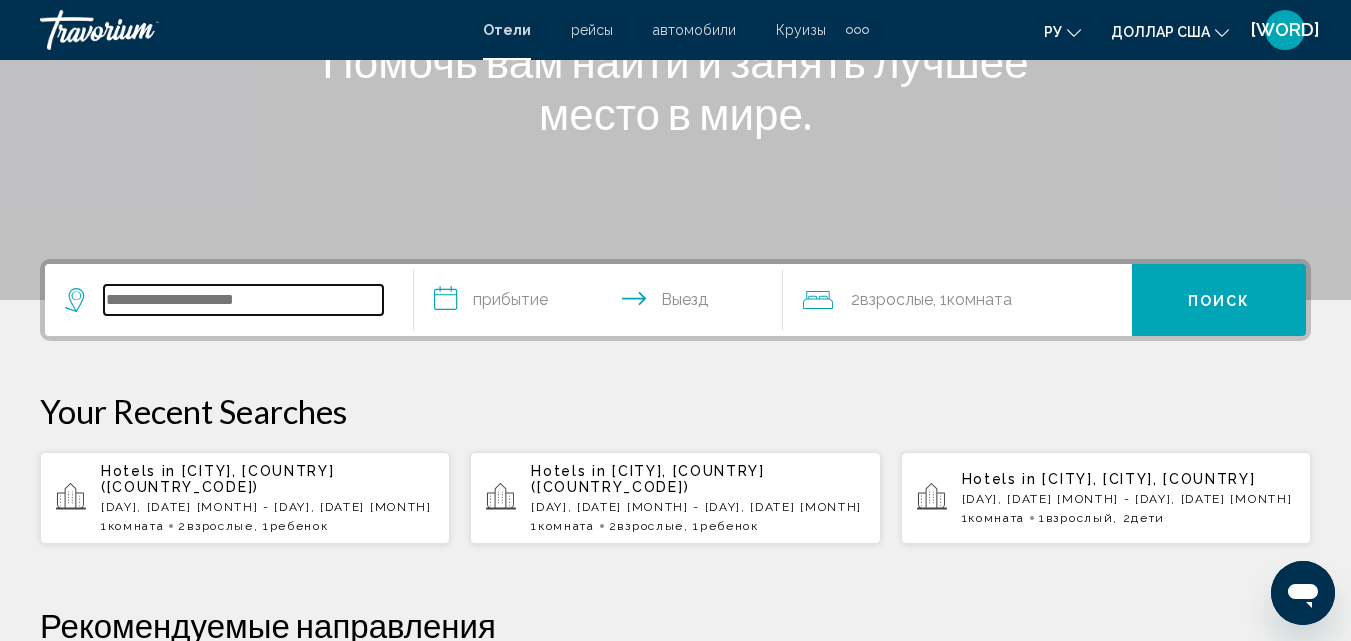click at bounding box center (243, 300) 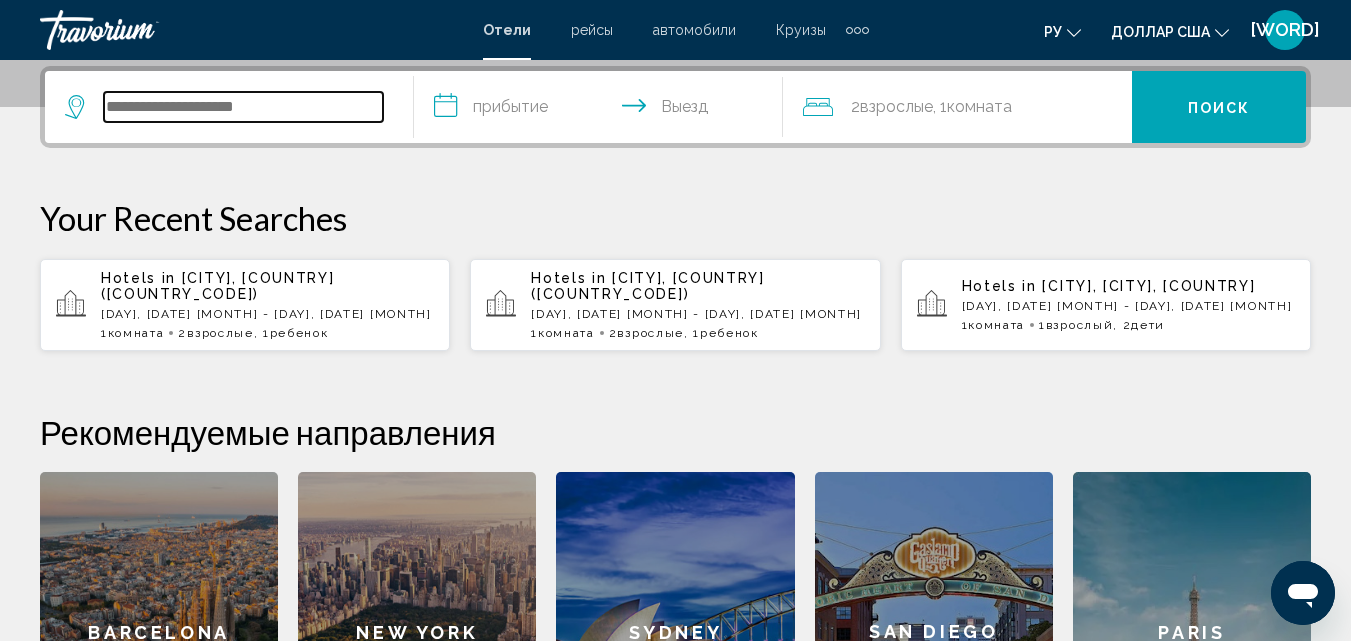scroll, scrollTop: 494, scrollLeft: 0, axis: vertical 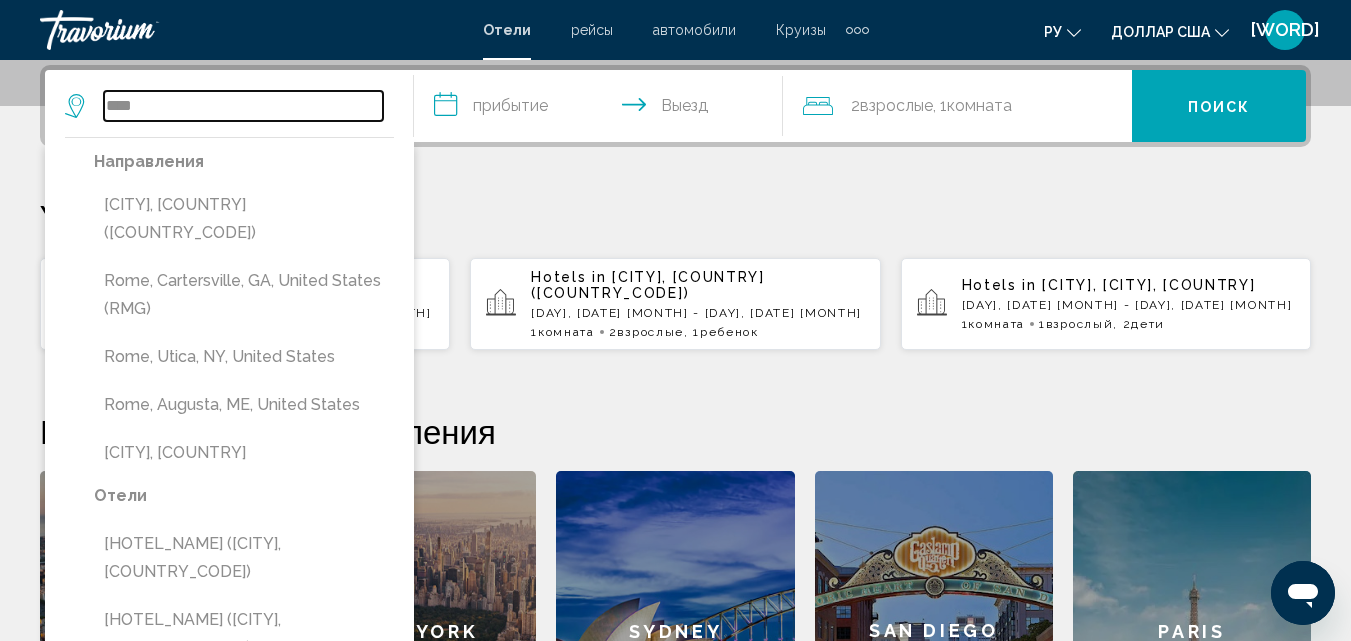 type on "****" 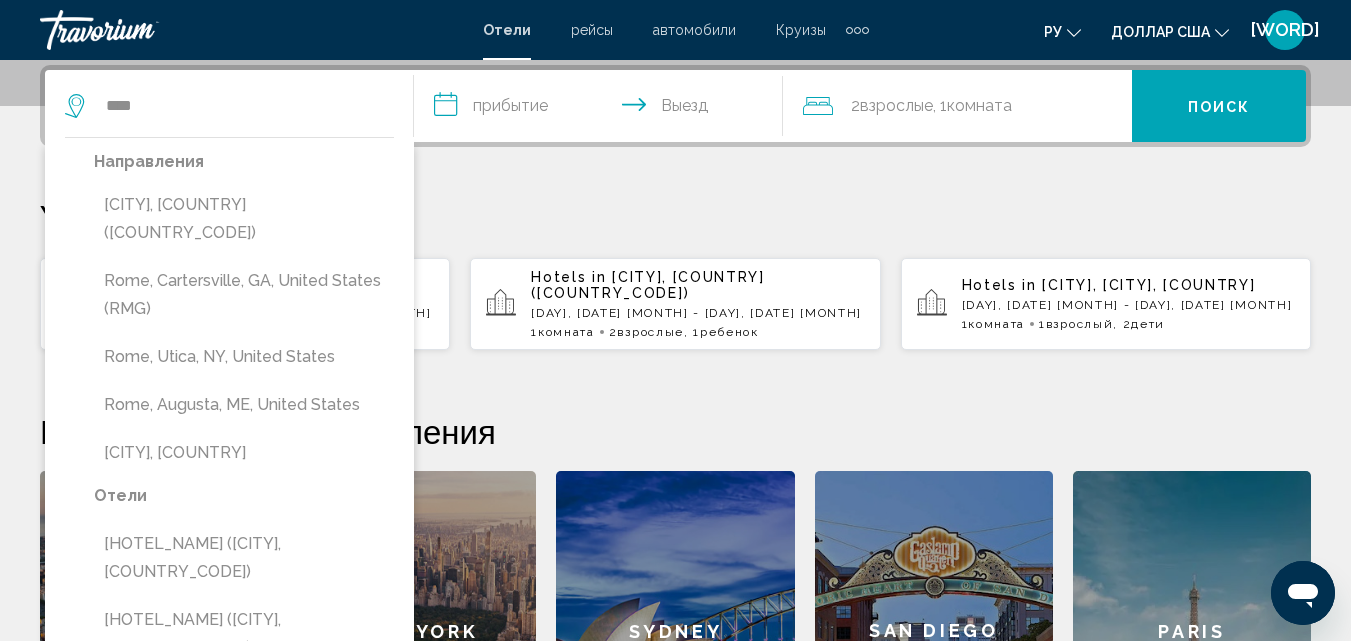 click on "**********" at bounding box center [602, 109] 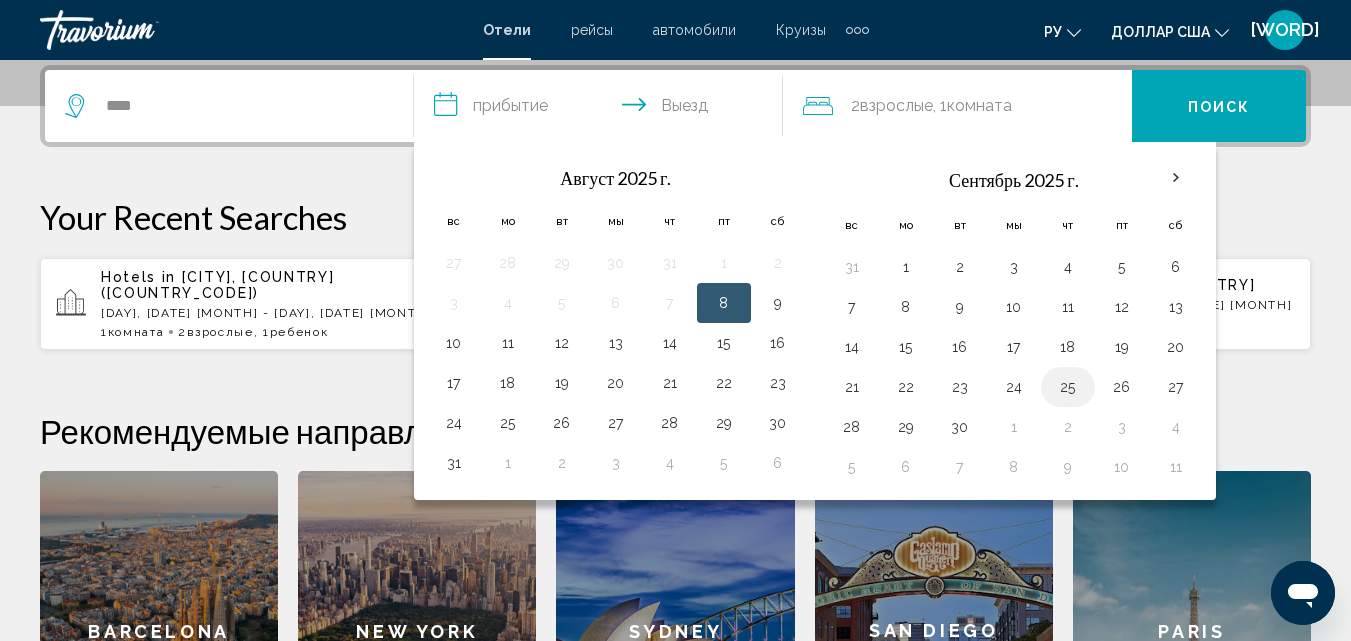 click on "25" at bounding box center (1068, 387) 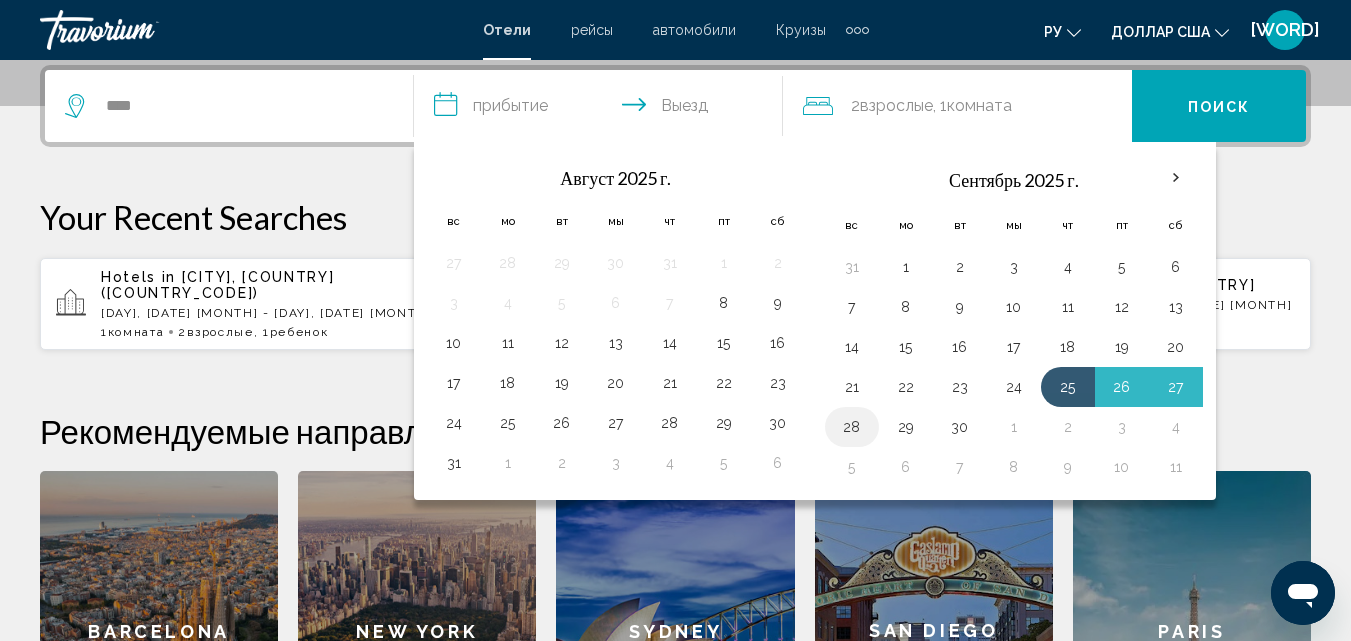 click on "28" at bounding box center [852, 427] 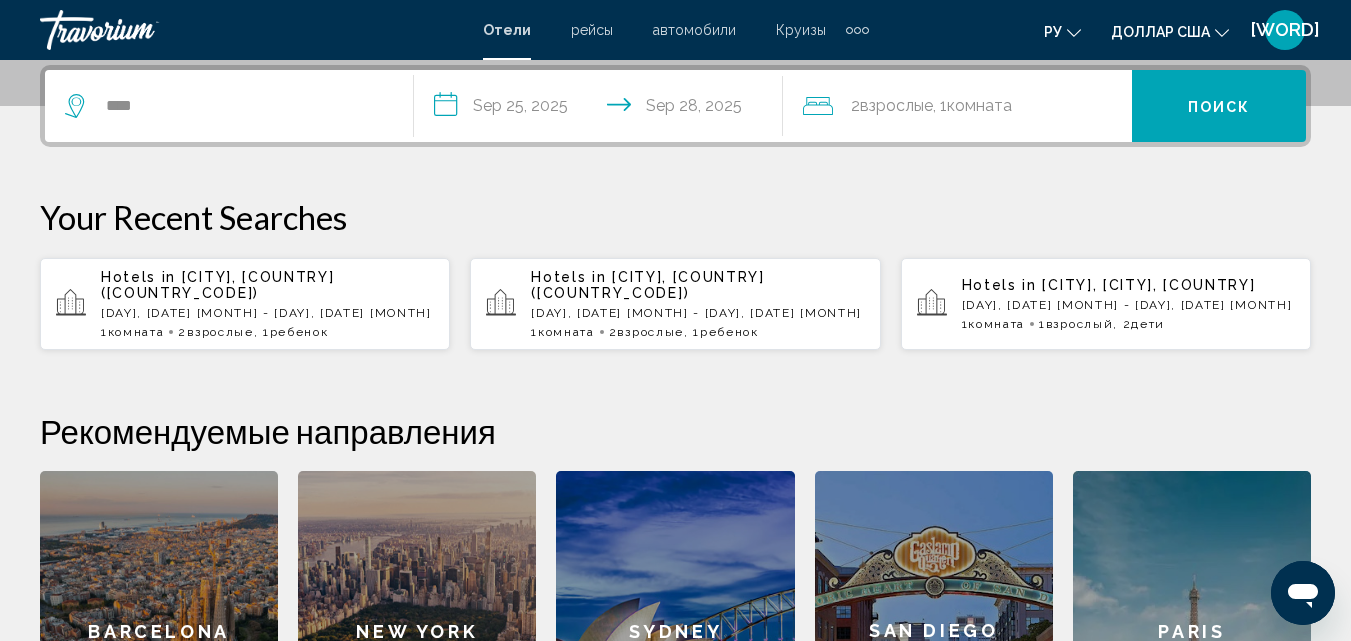 click on "2  Взрослые Взрослый , 1  Комната номера" 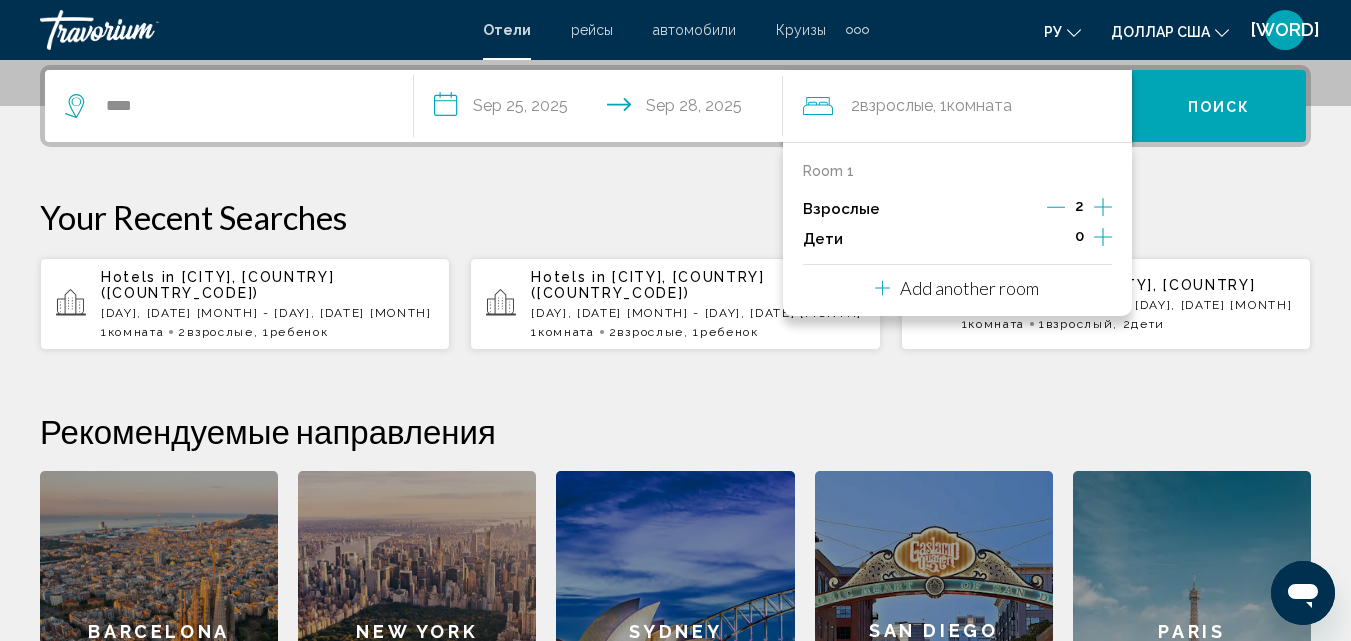 click 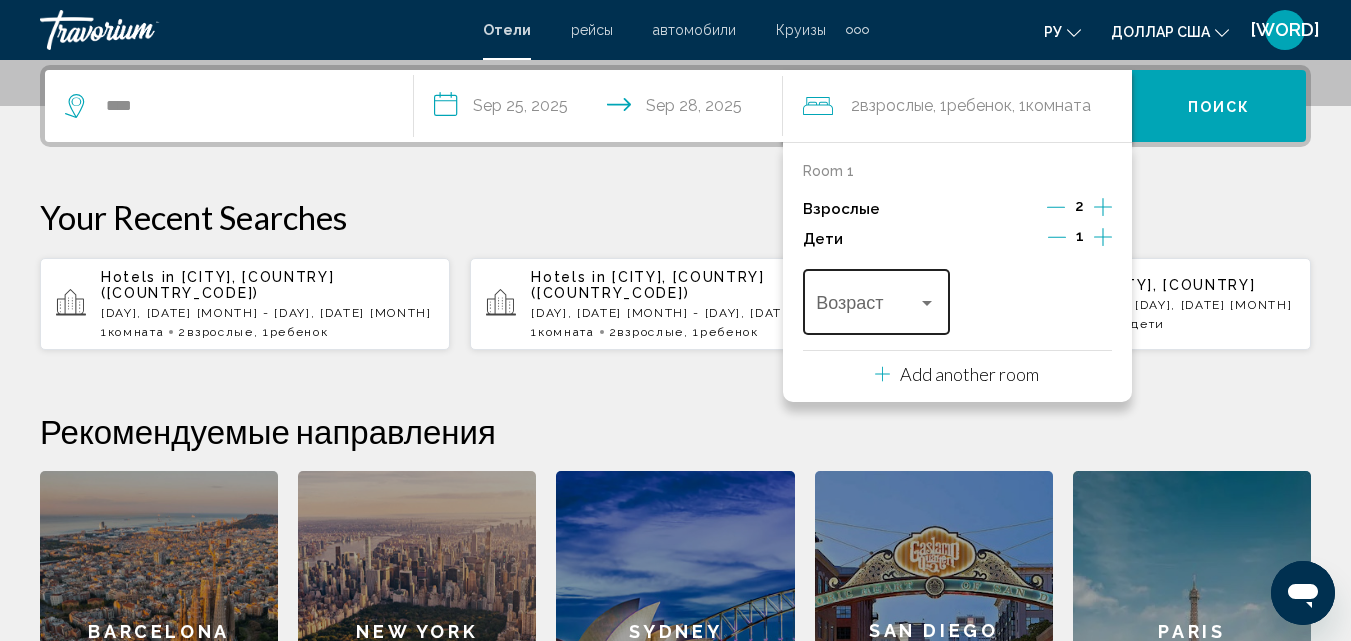 click at bounding box center [927, 303] 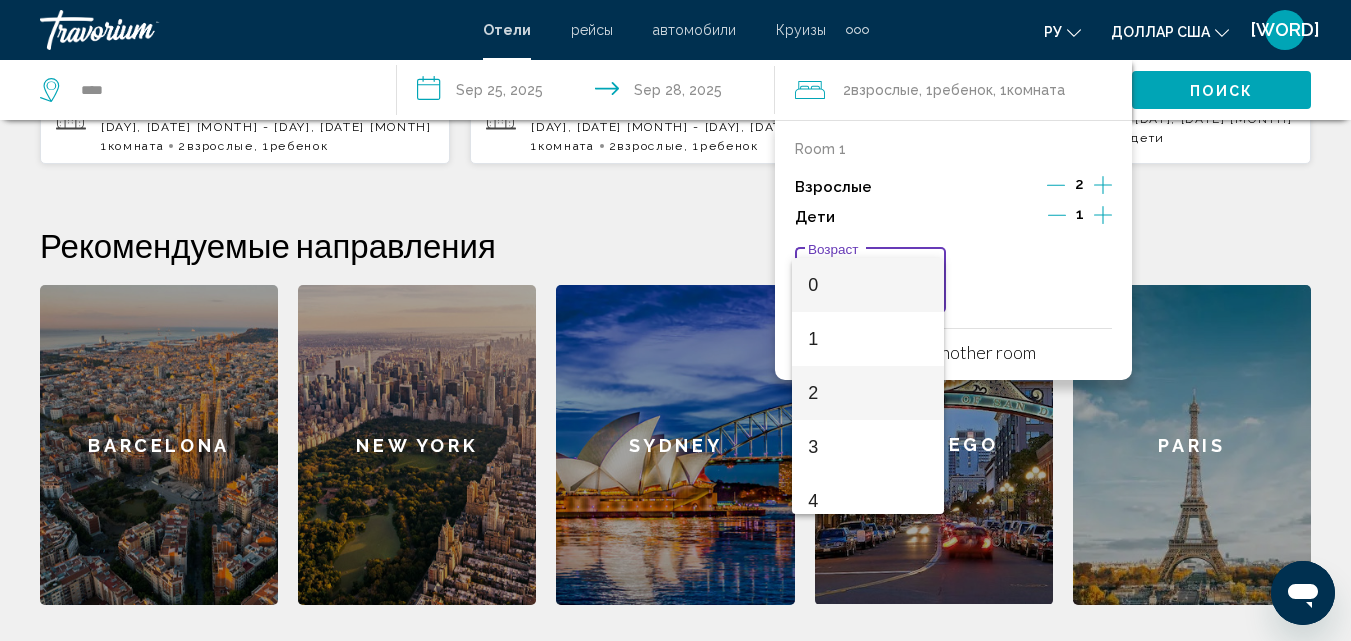 scroll, scrollTop: 894, scrollLeft: 0, axis: vertical 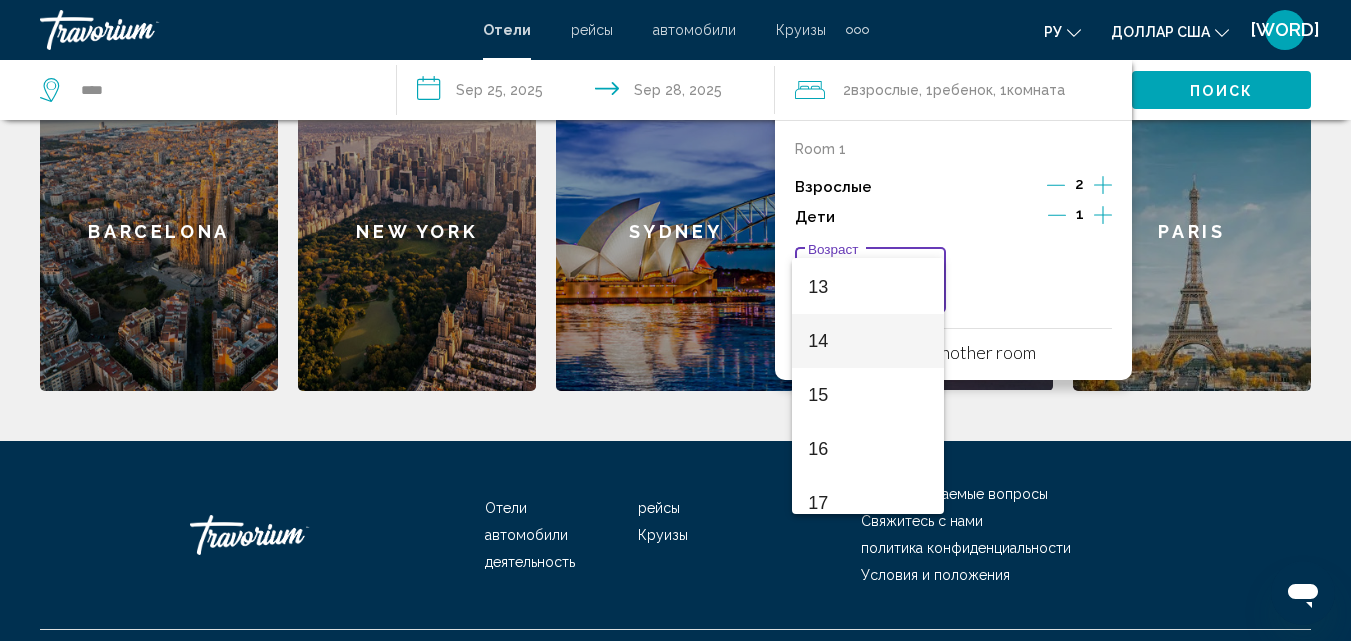 click on "14" at bounding box center (818, 341) 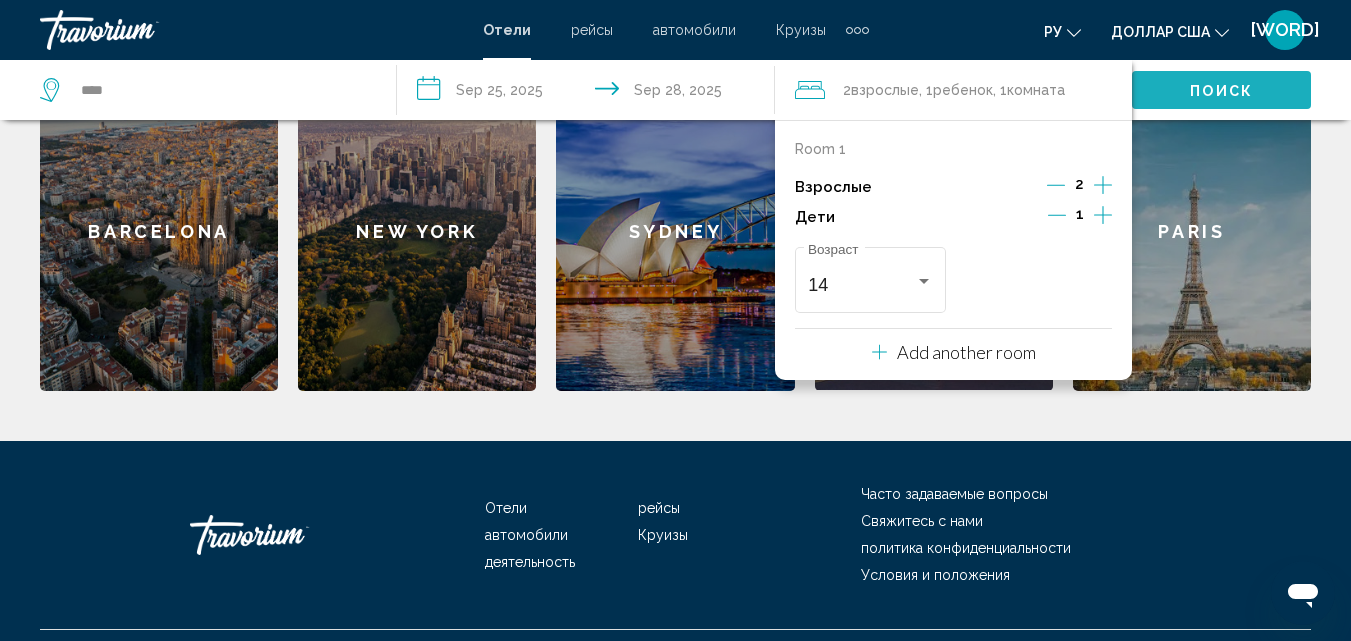 click on "Поиск" at bounding box center [1221, 91] 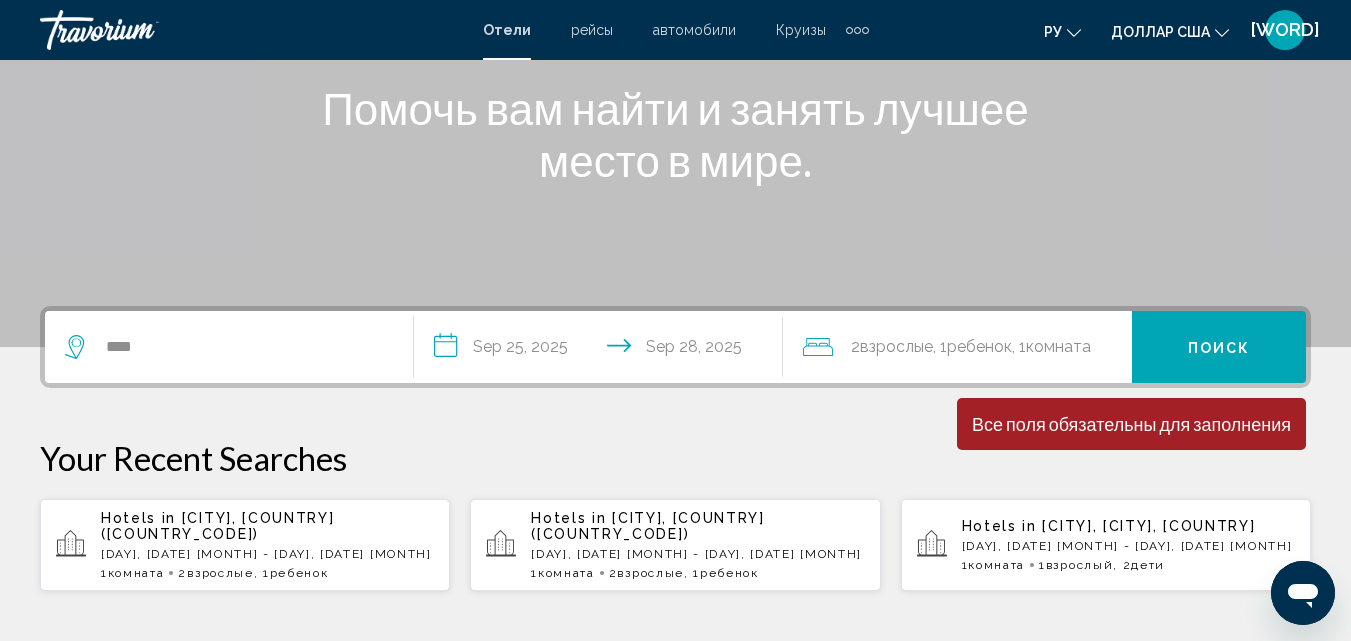 scroll, scrollTop: 194, scrollLeft: 0, axis: vertical 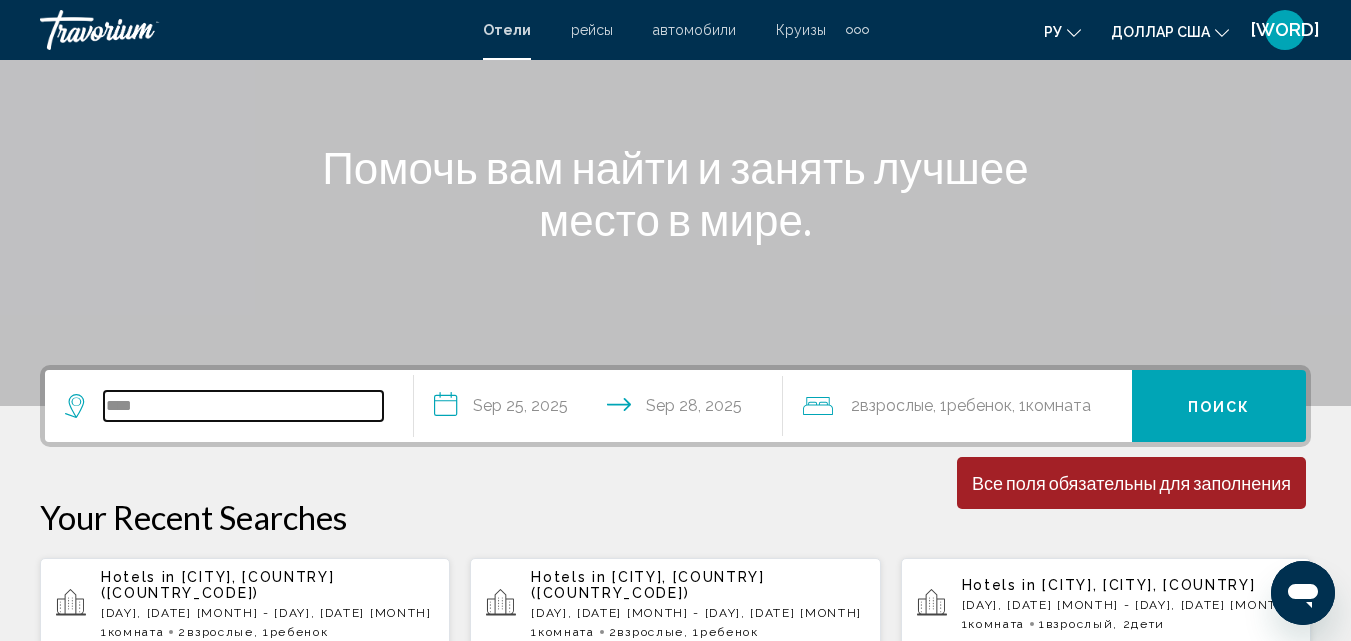 click on "****" at bounding box center [243, 406] 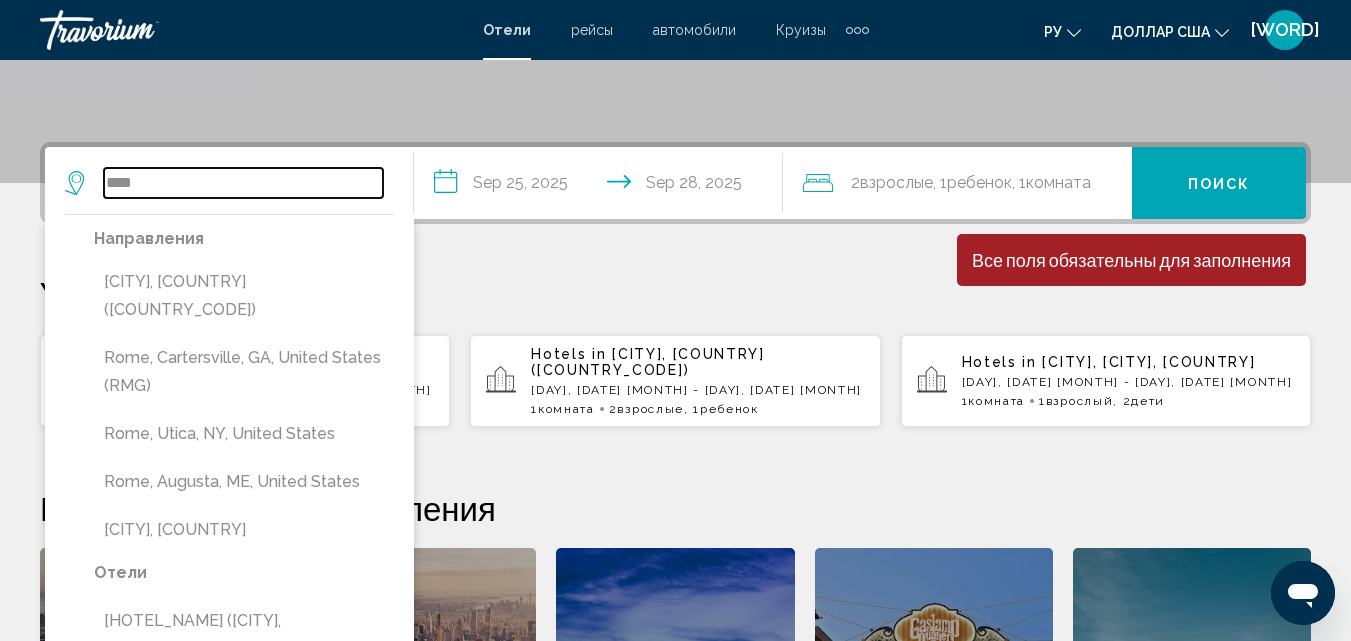 scroll, scrollTop: 494, scrollLeft: 0, axis: vertical 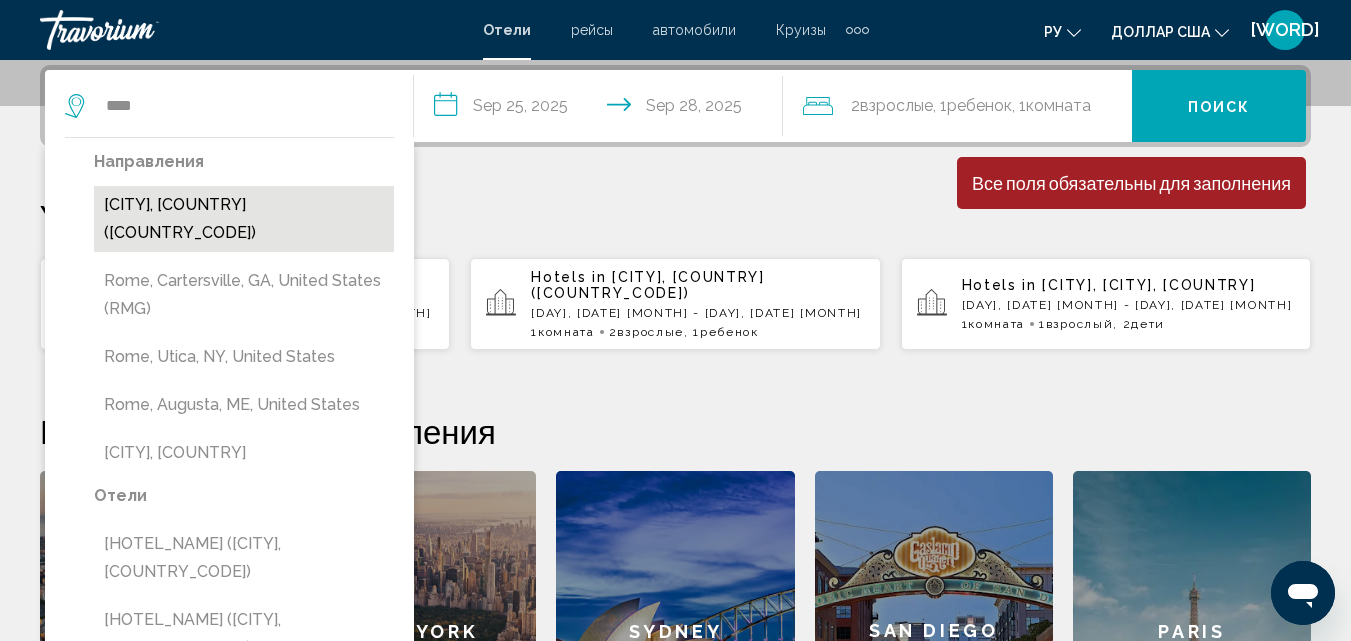 click on "[CITY], [COUNTRY] ([COUNTRY_CODE])" at bounding box center (244, 219) 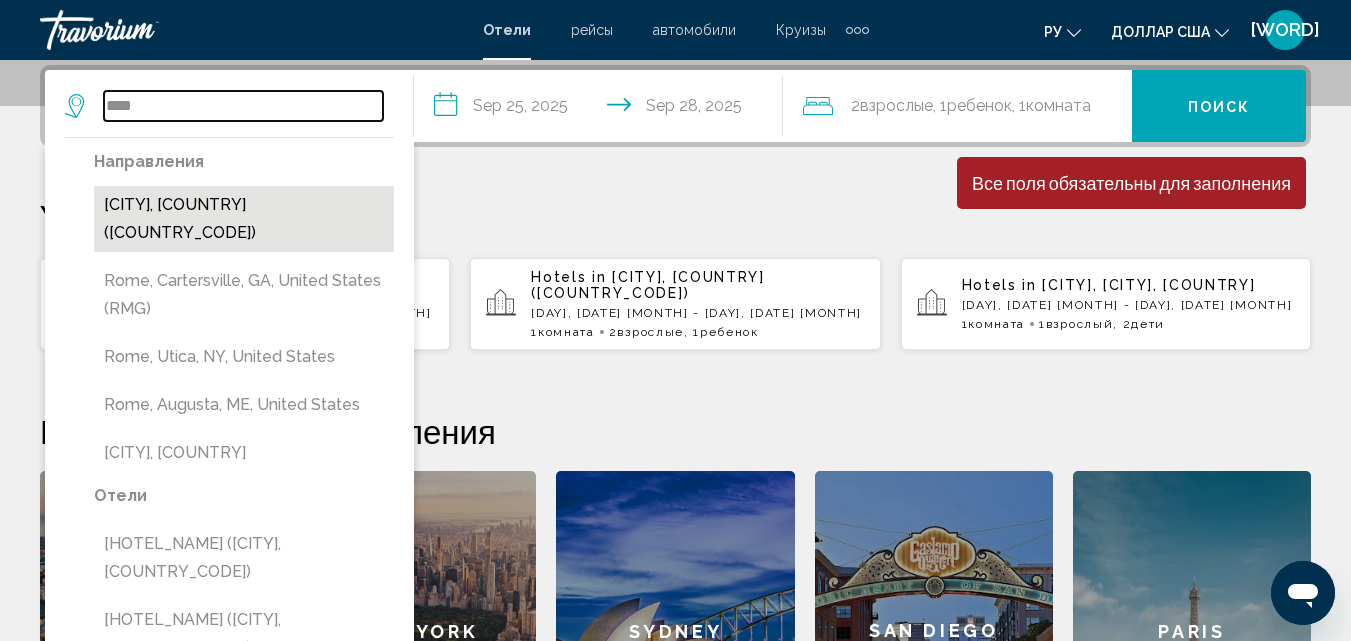 type on "**********" 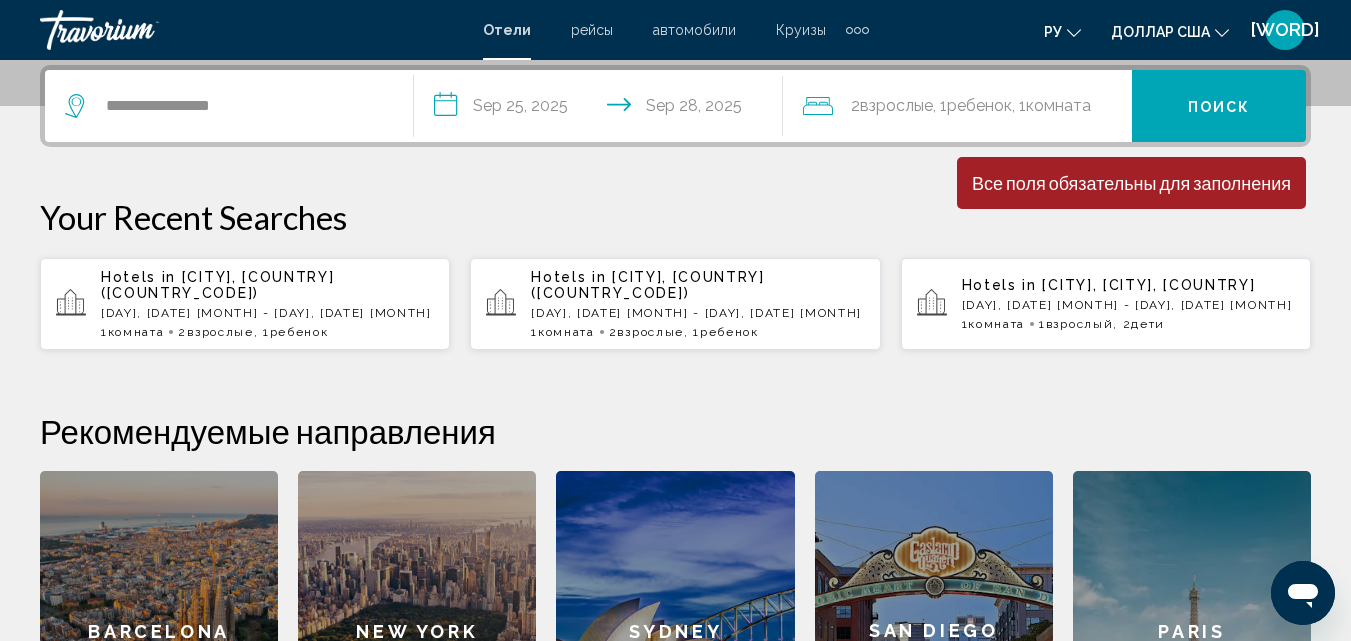 click on "Поиск" at bounding box center (1219, 106) 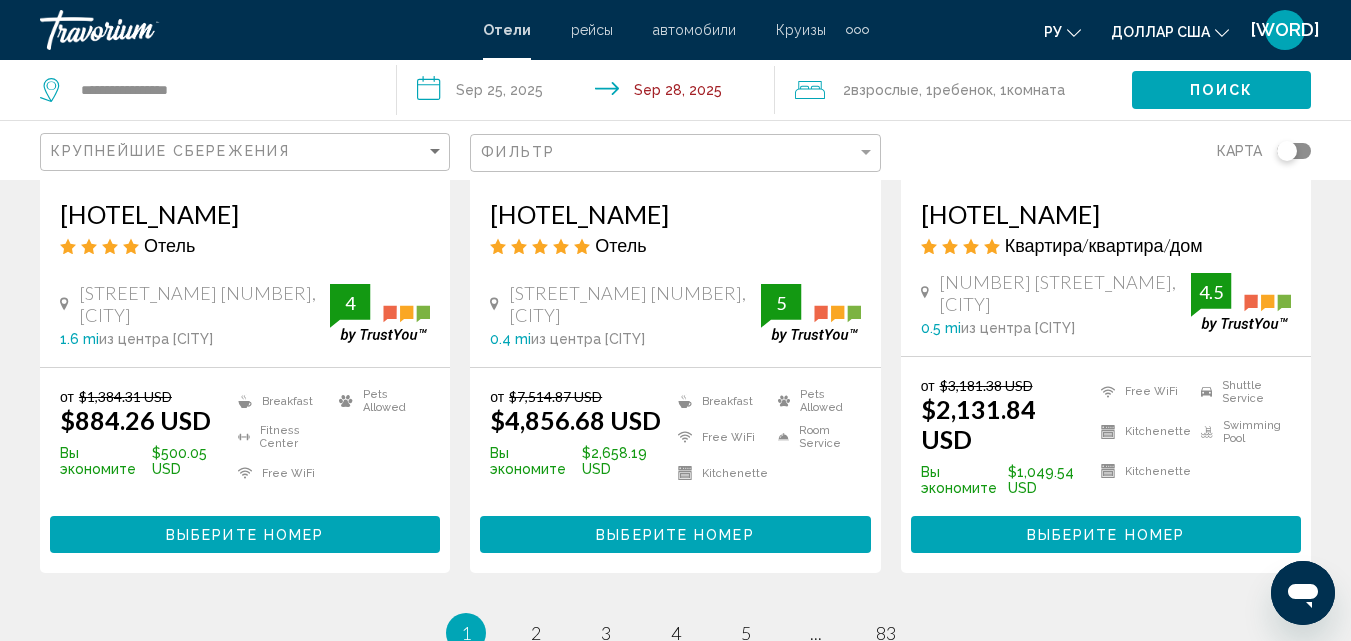scroll, scrollTop: 2800, scrollLeft: 0, axis: vertical 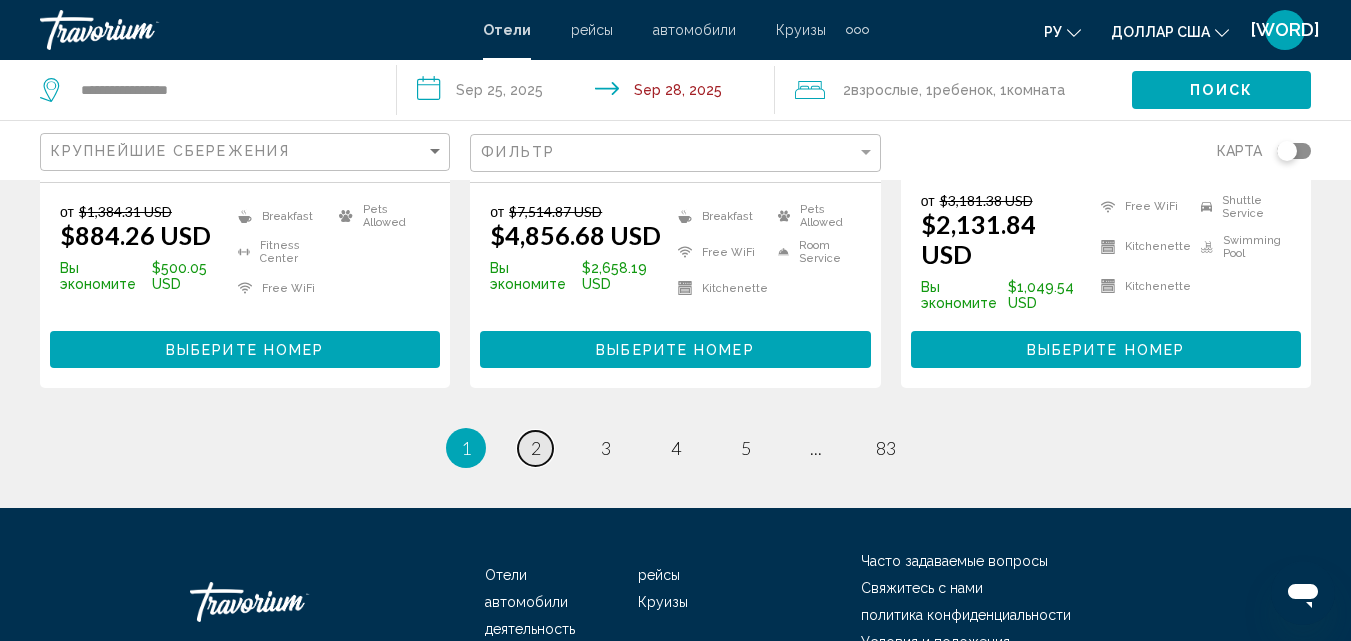 click on "2" at bounding box center [536, 448] 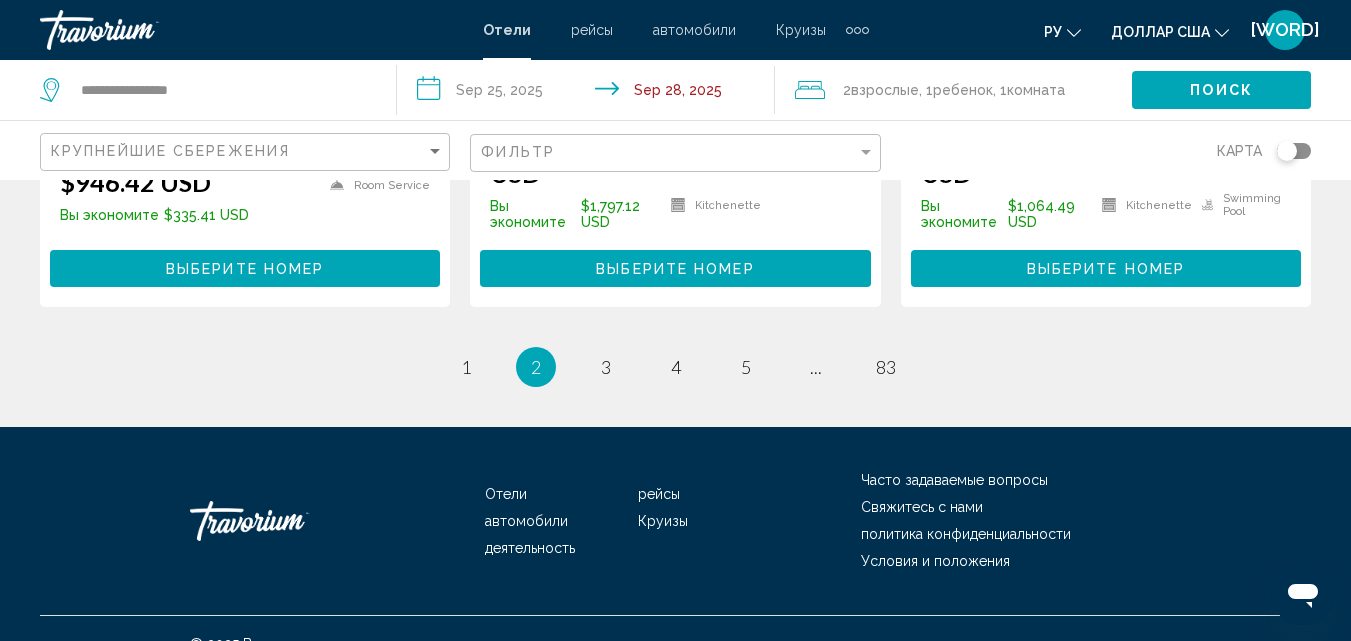 scroll, scrollTop: 2967, scrollLeft: 0, axis: vertical 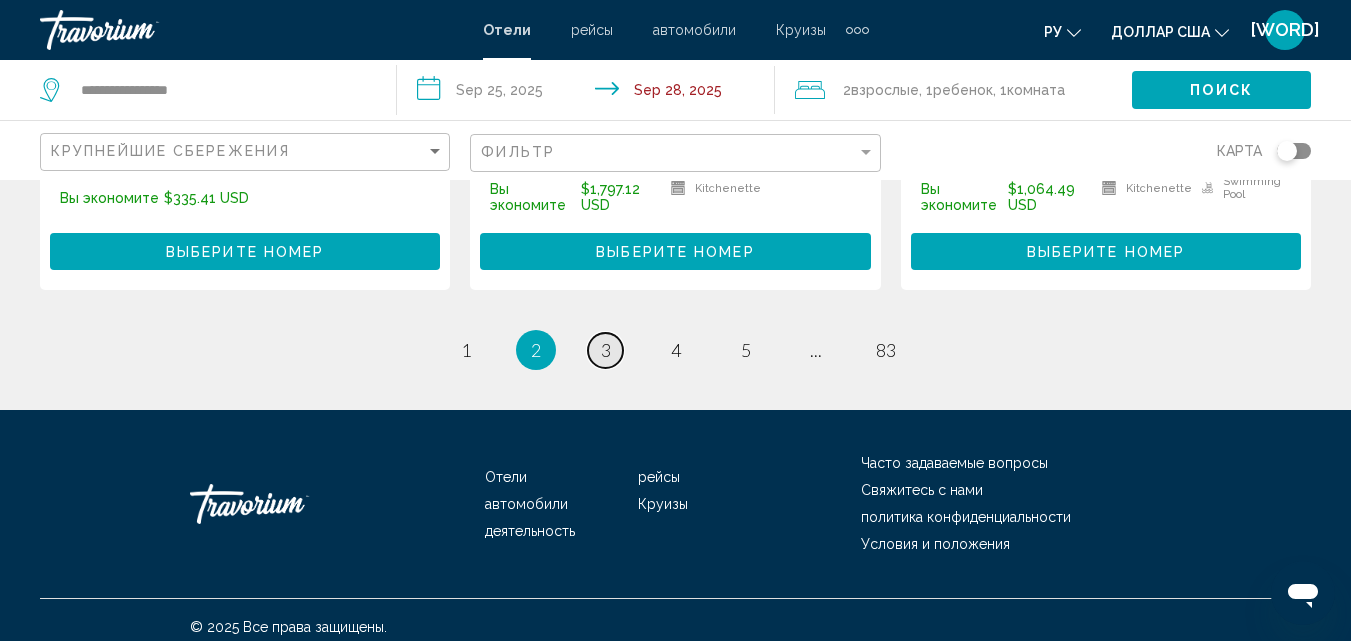 click on "page  3" at bounding box center (605, 350) 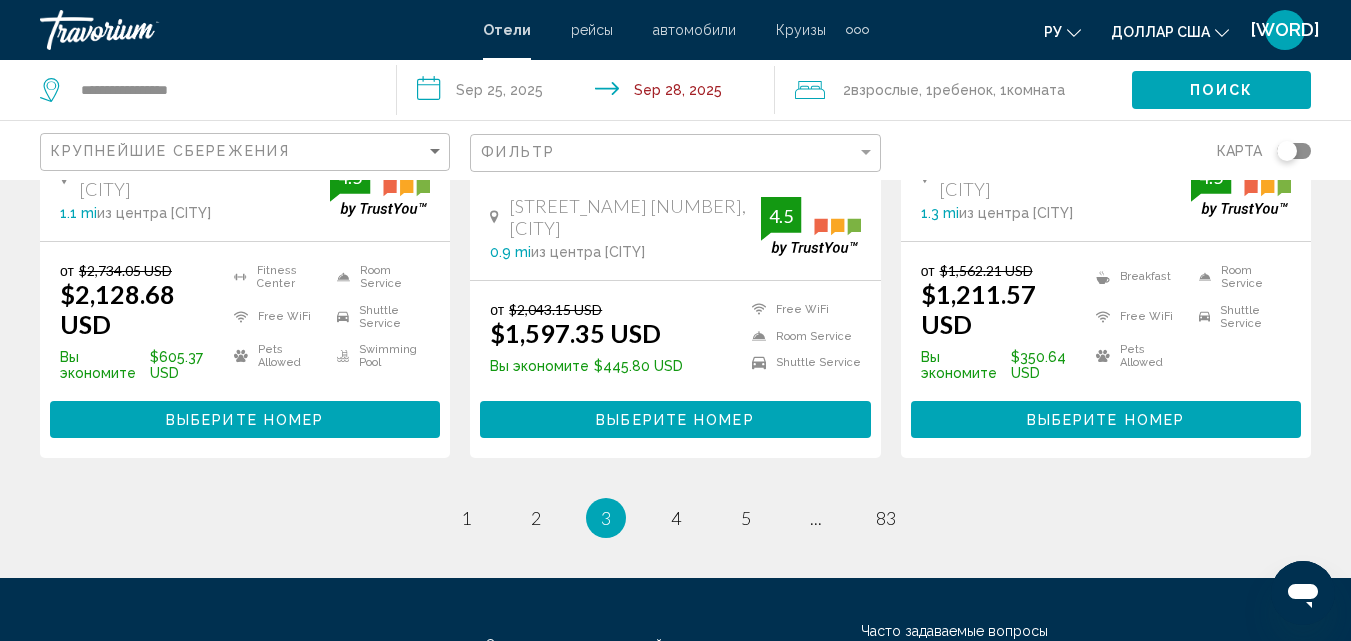 scroll, scrollTop: 2800, scrollLeft: 0, axis: vertical 